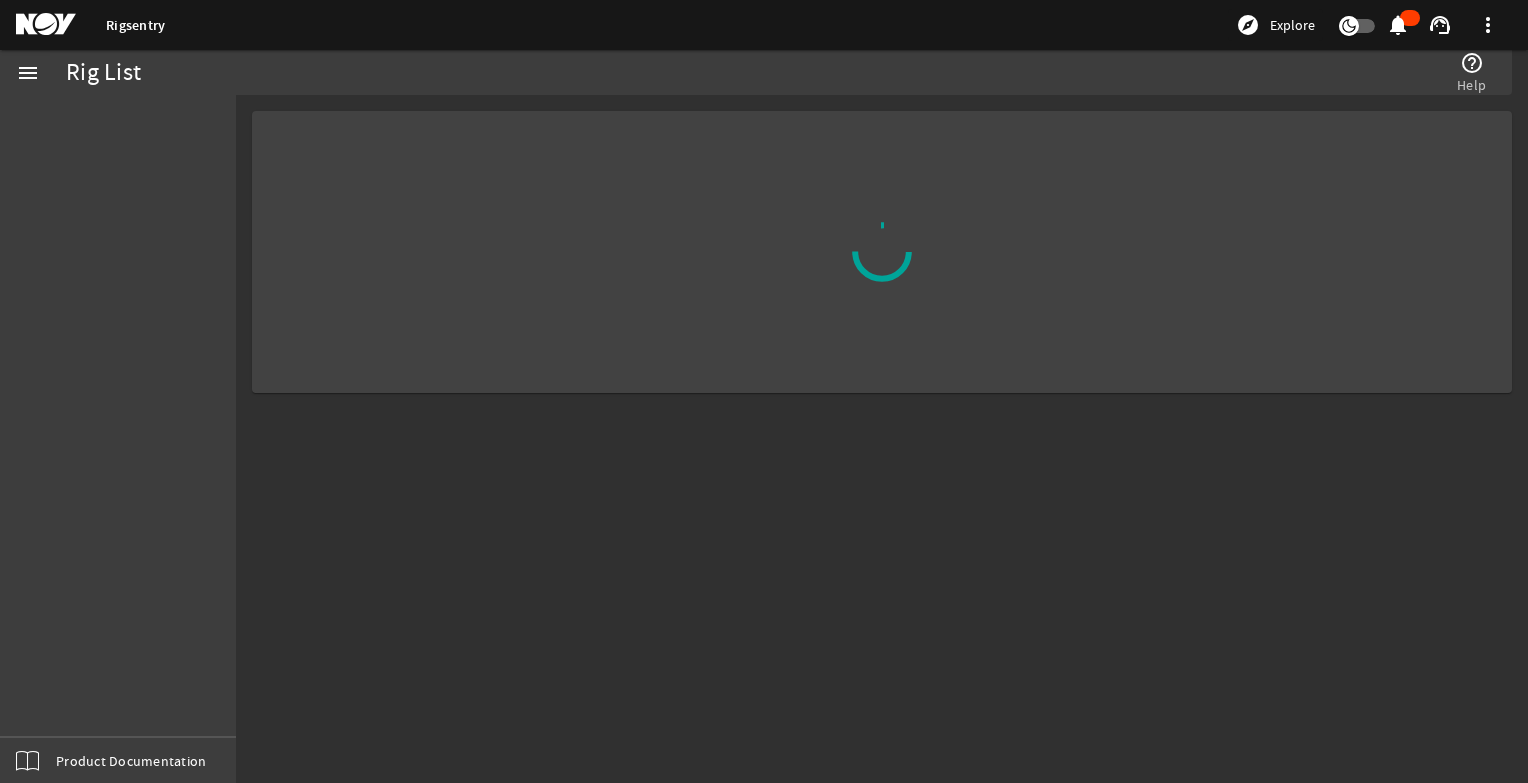 scroll, scrollTop: 0, scrollLeft: 0, axis: both 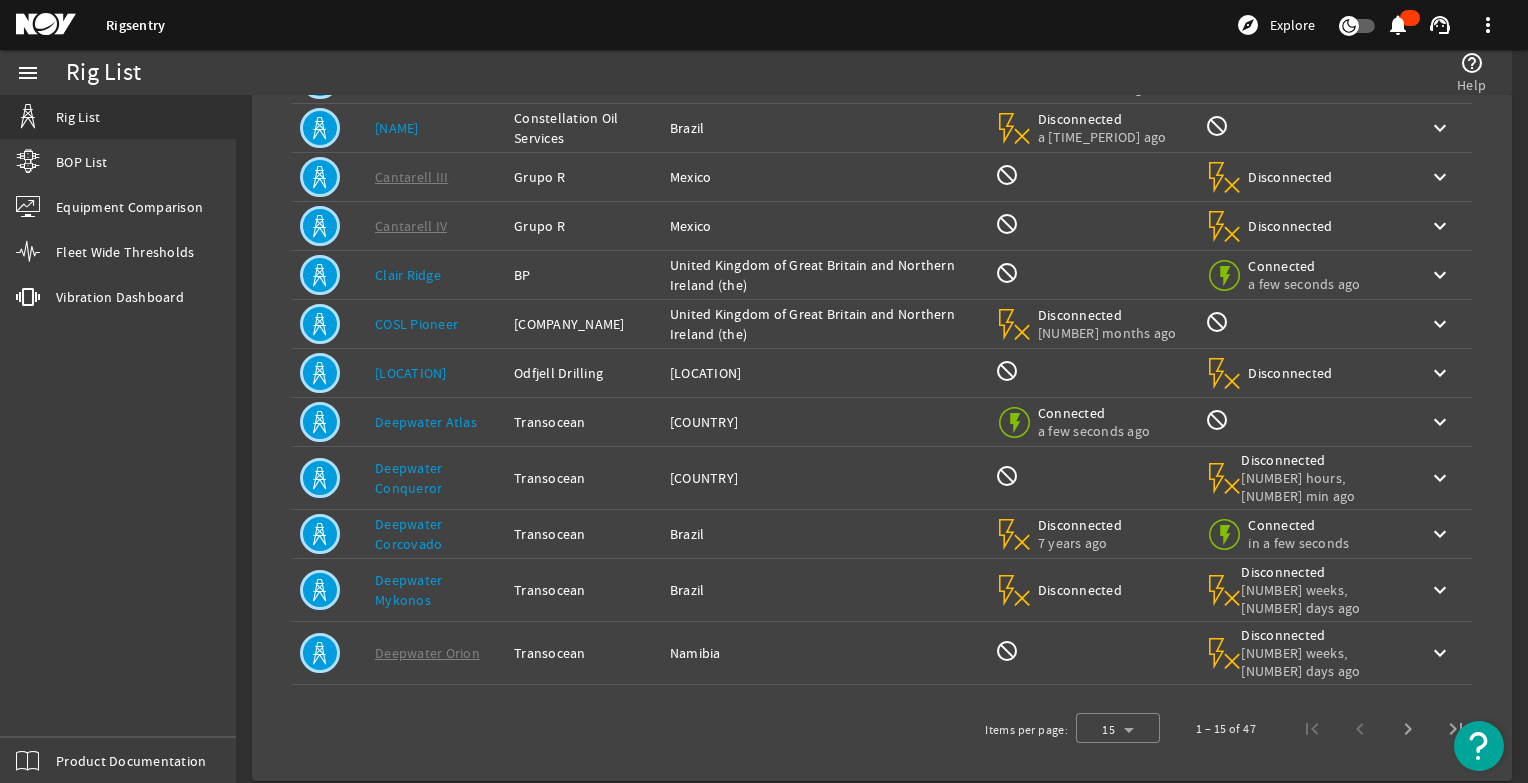 click on "Deepwater Atlas" 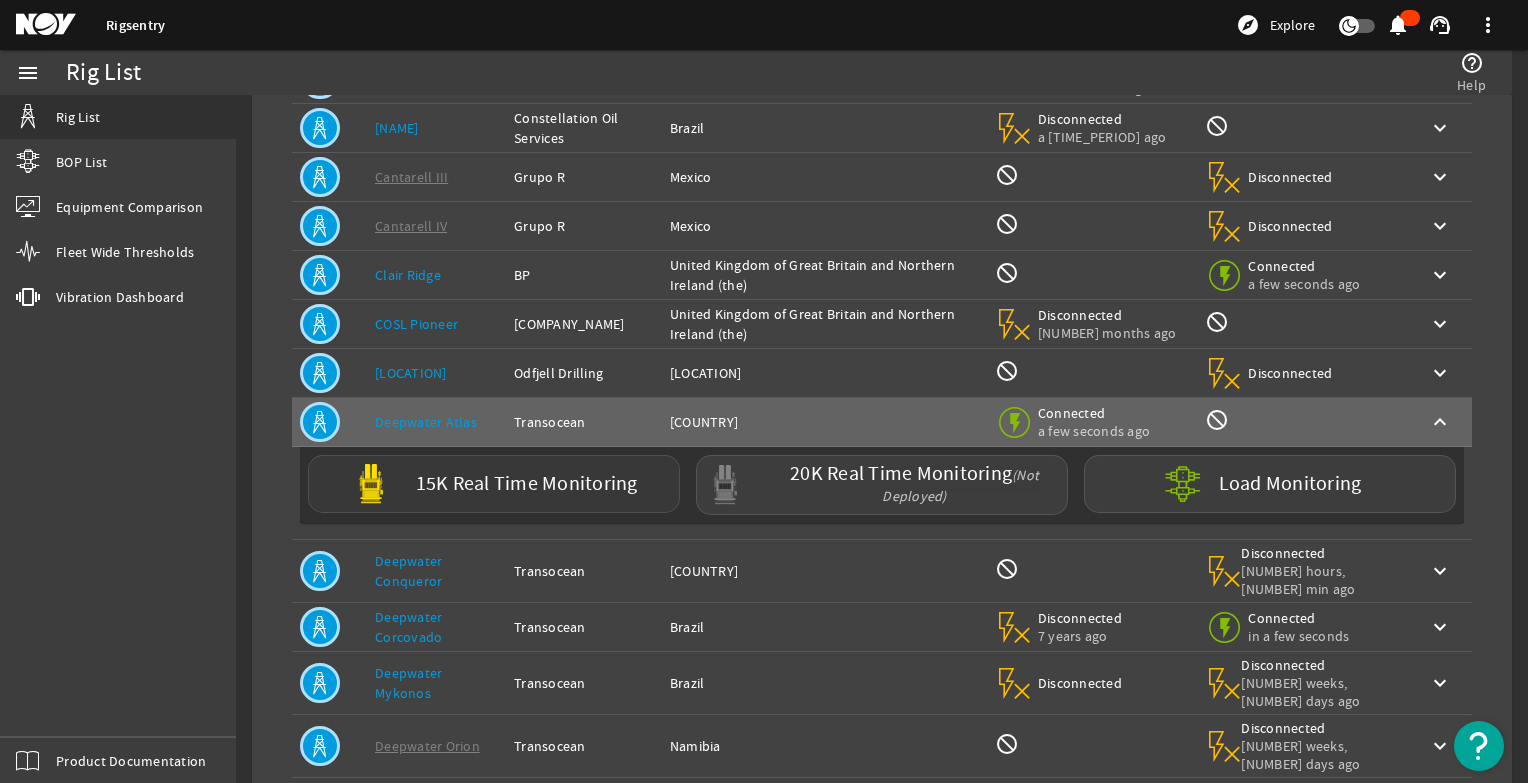 click on "15K Real Time Monitoring" 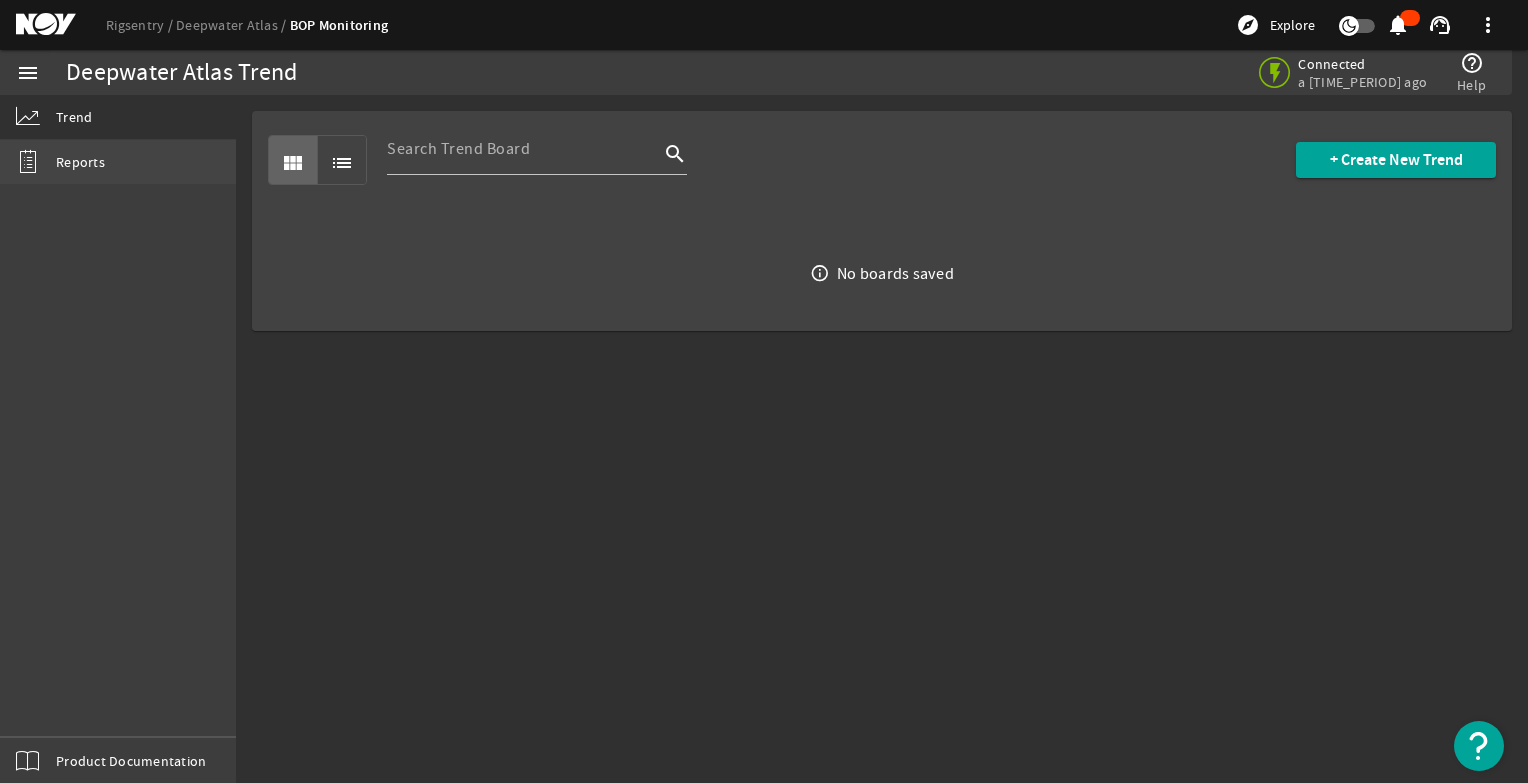 click on "Reports" 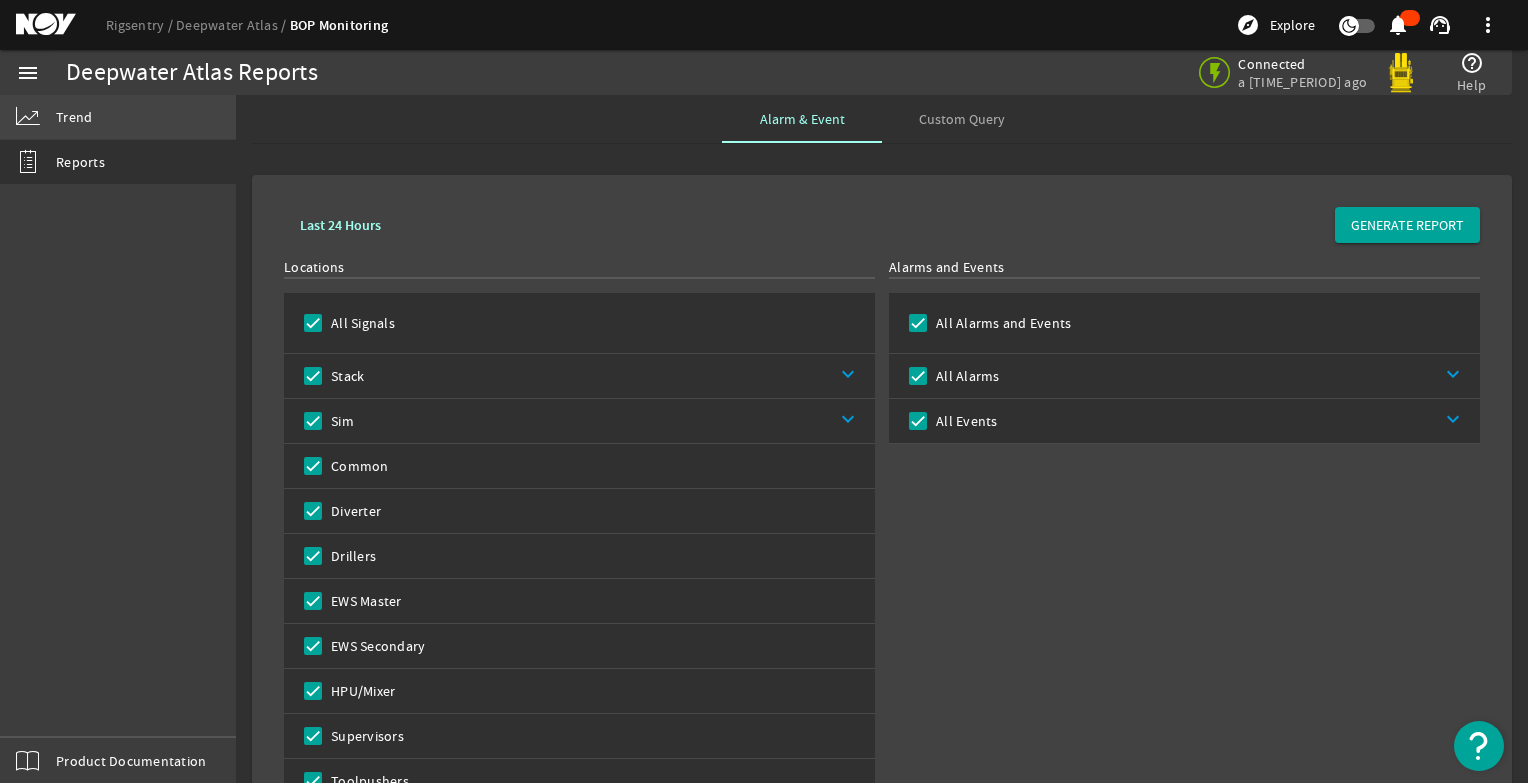 click on "Trend" 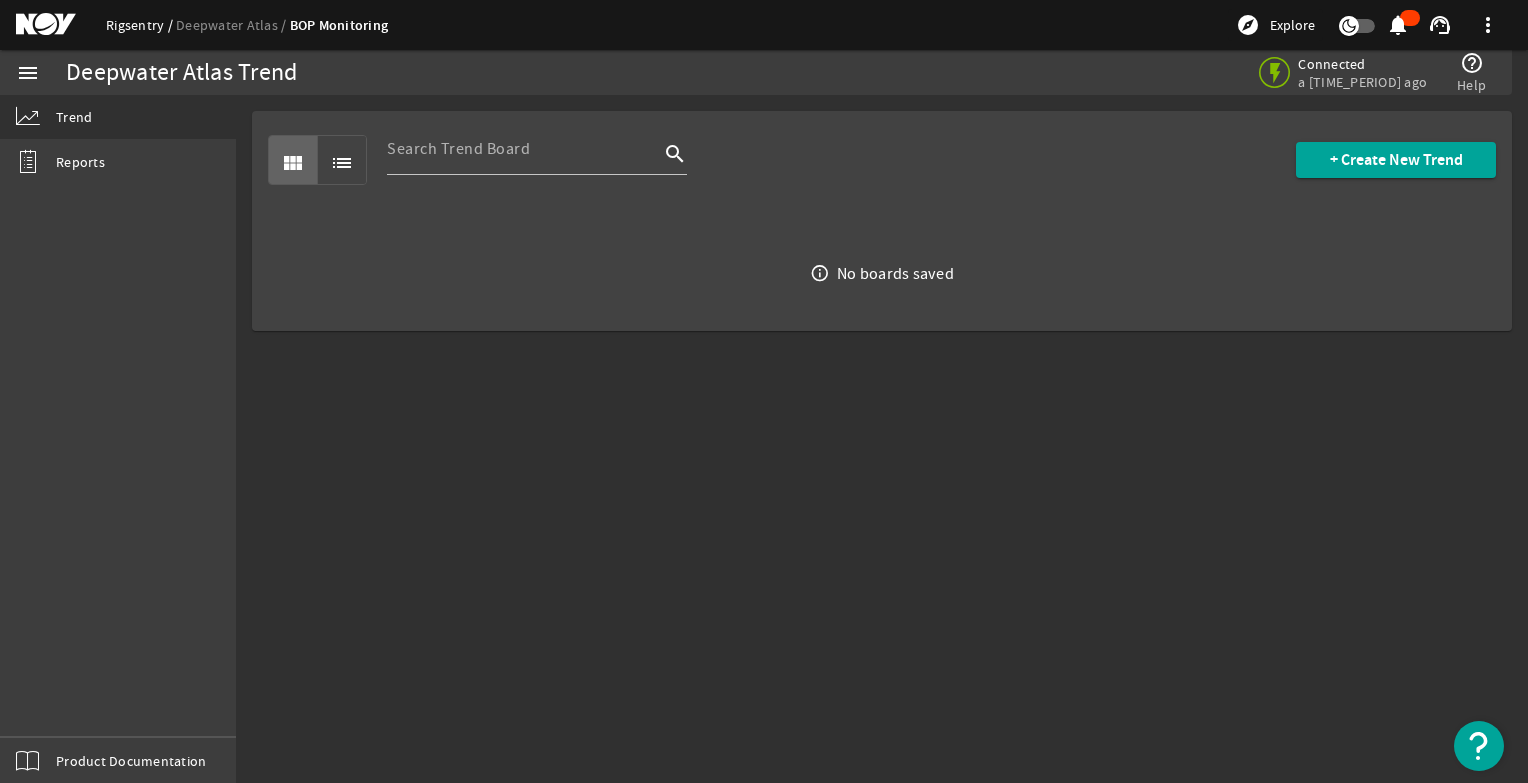click on "Rigsentry" 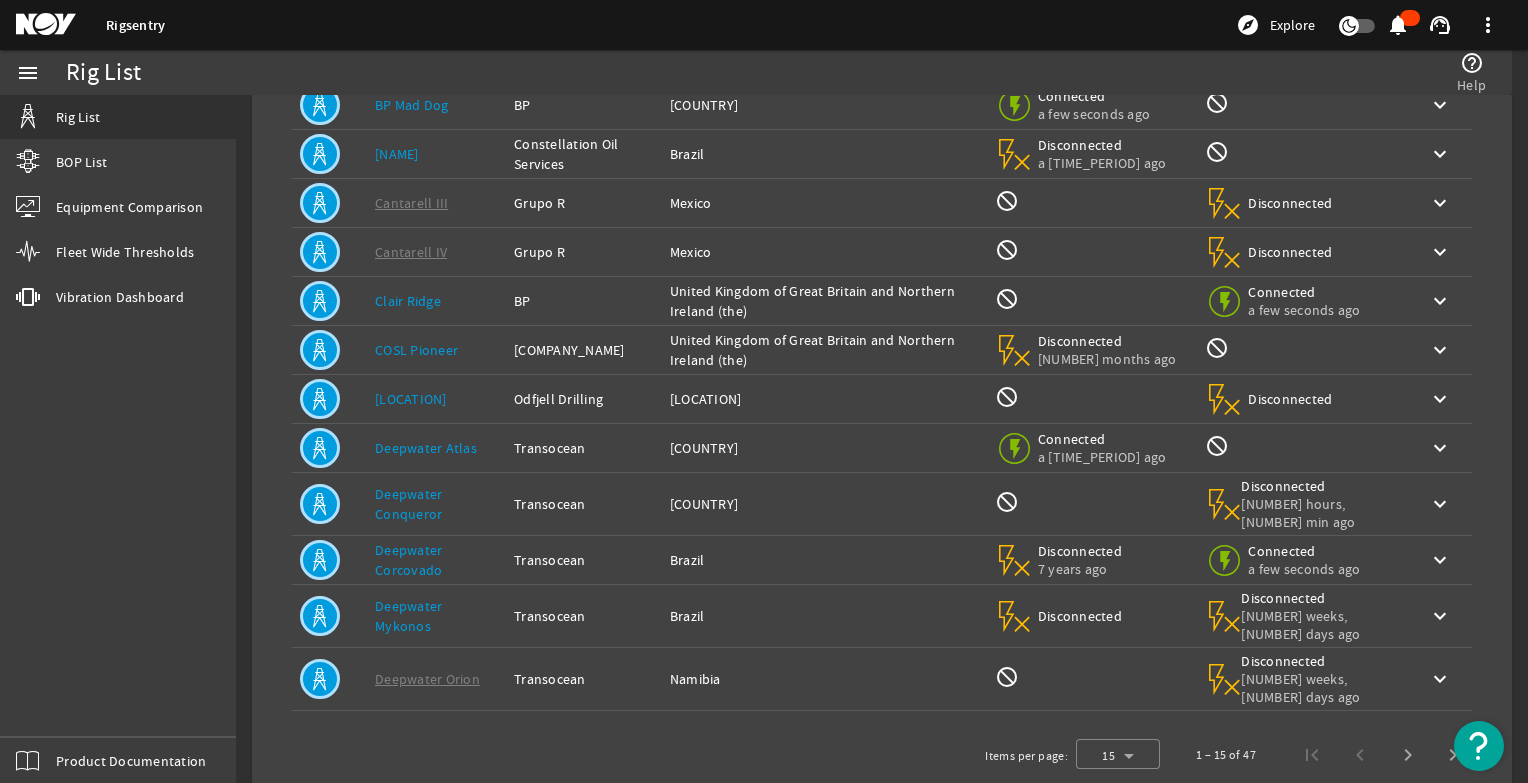 scroll, scrollTop: 353, scrollLeft: 0, axis: vertical 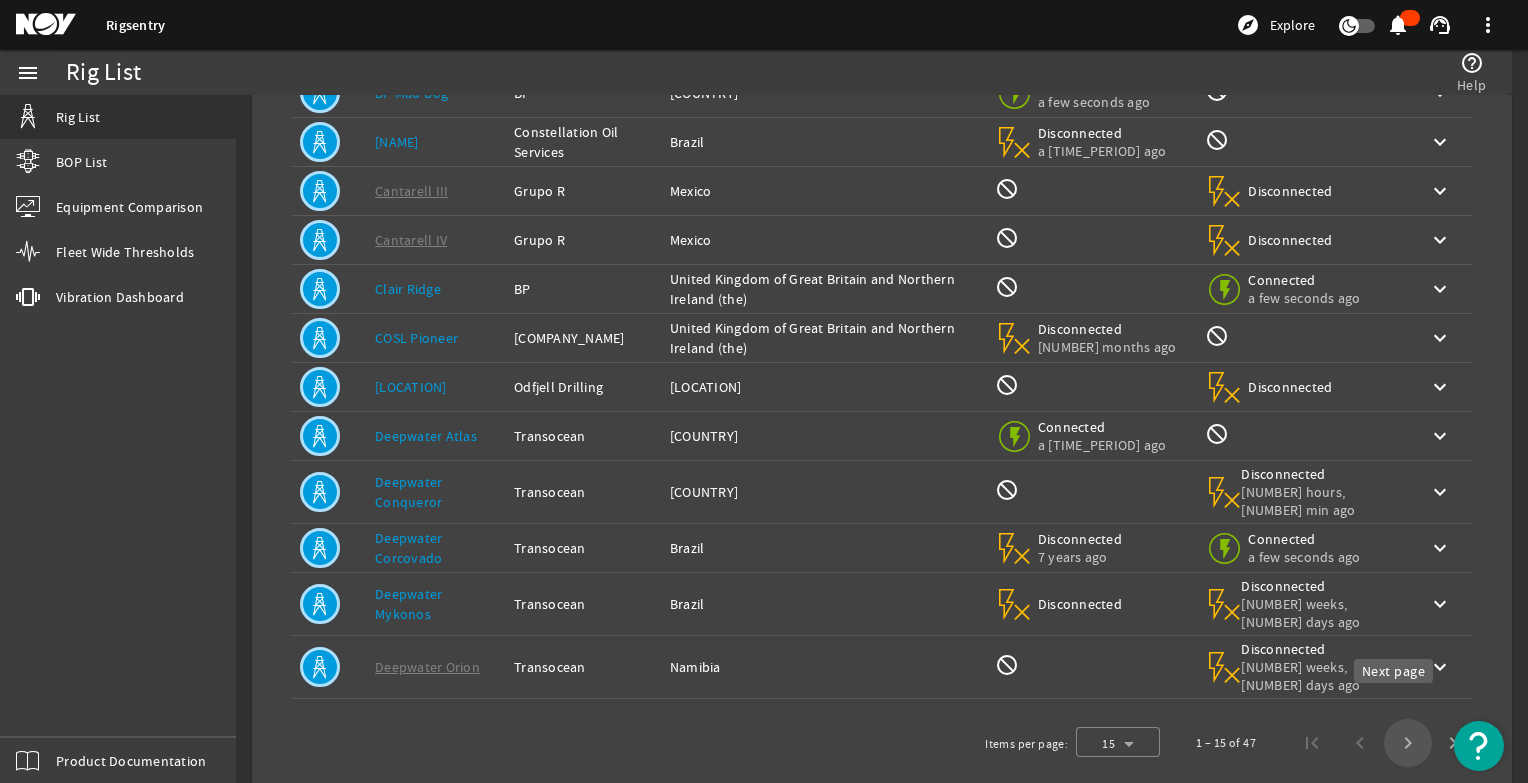 click 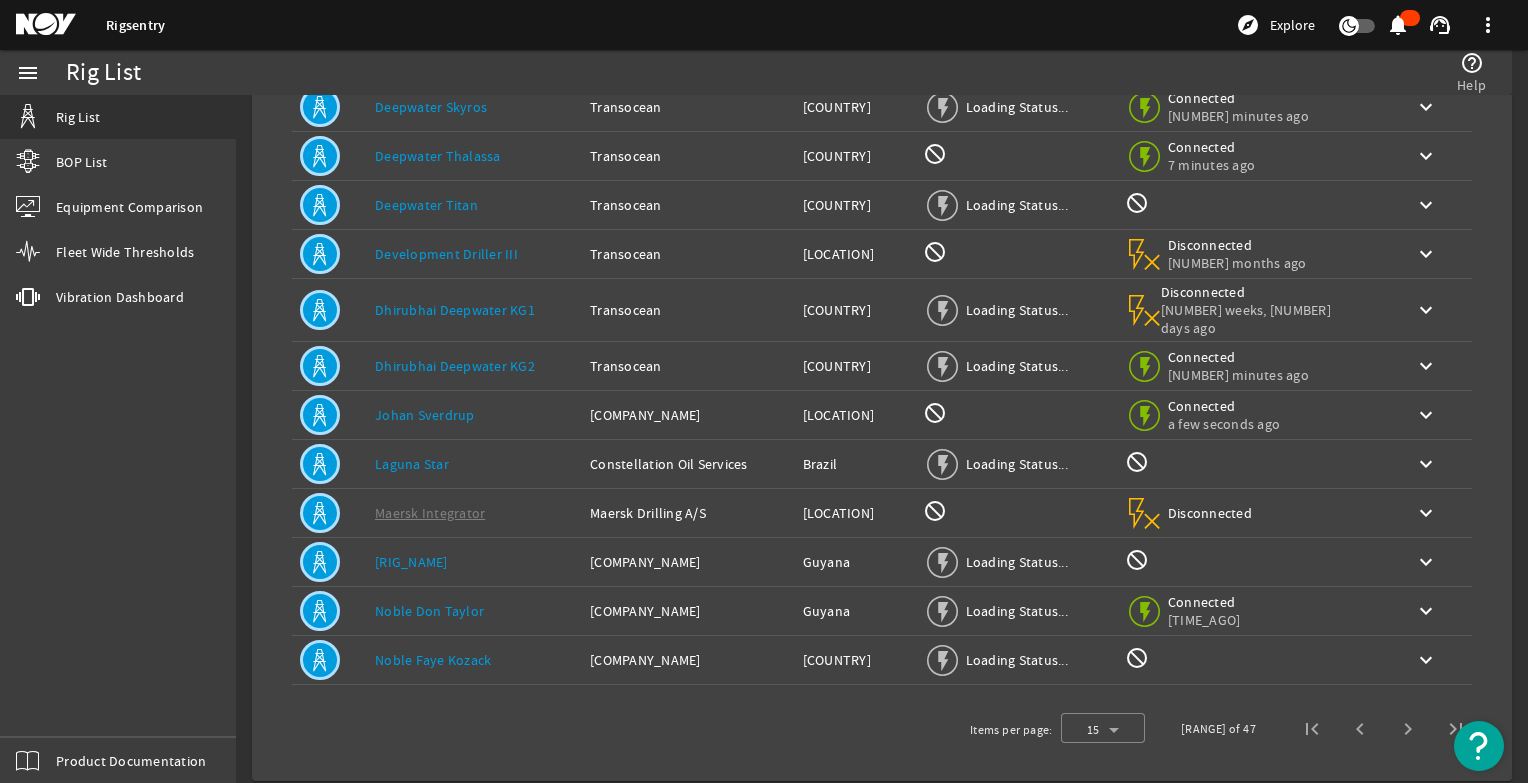 scroll, scrollTop: 325, scrollLeft: 0, axis: vertical 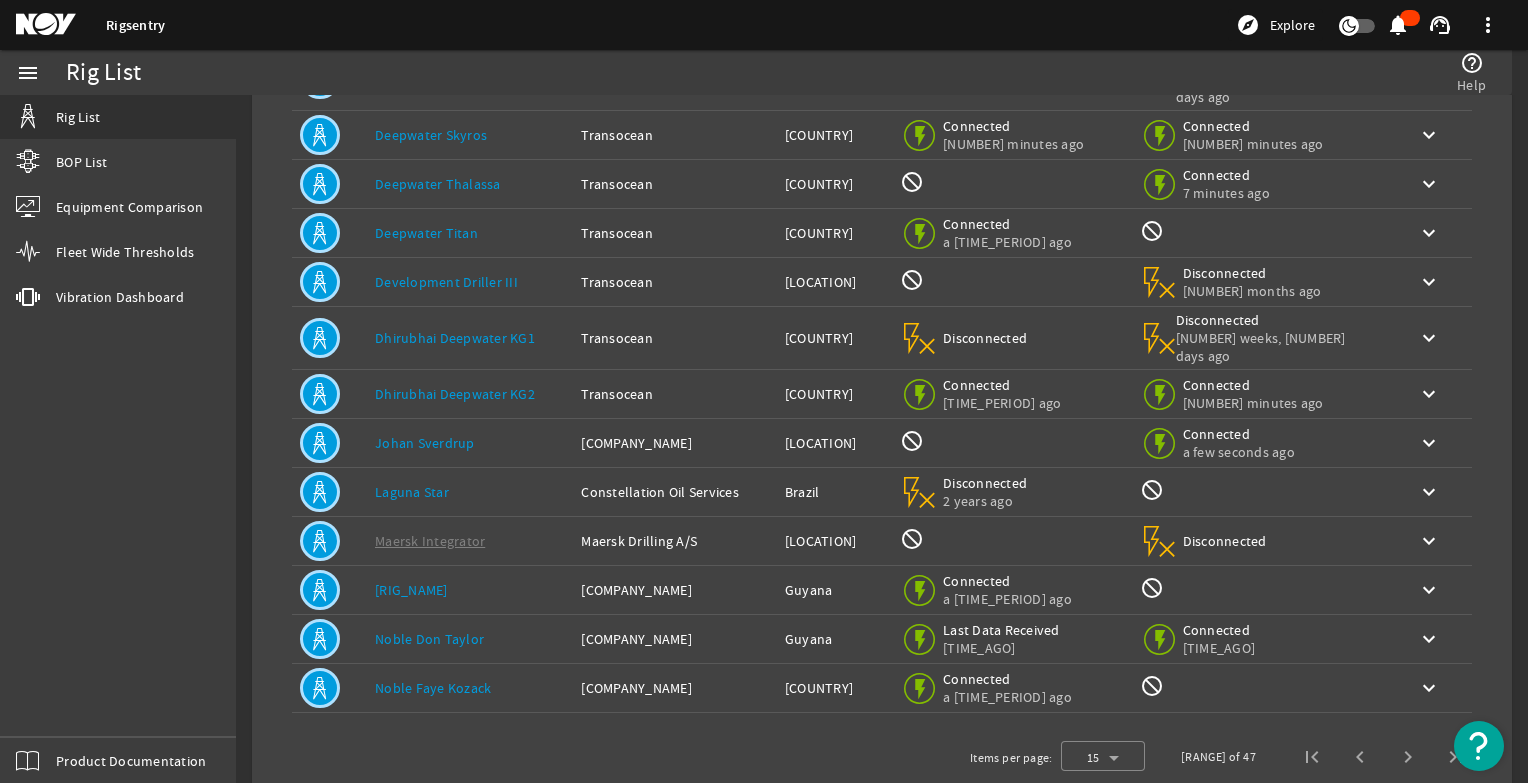 click on "[RIG_NAME]" 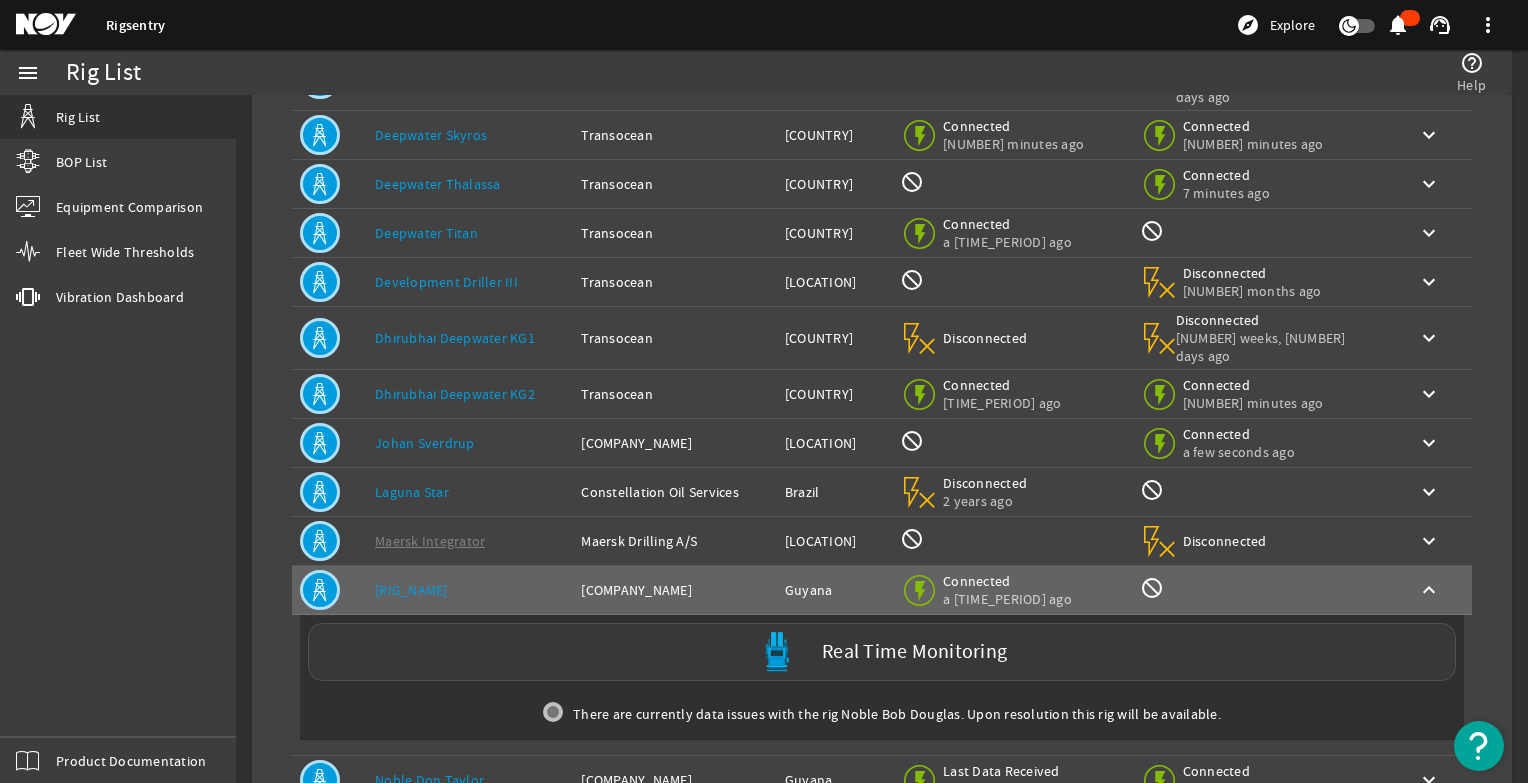 click 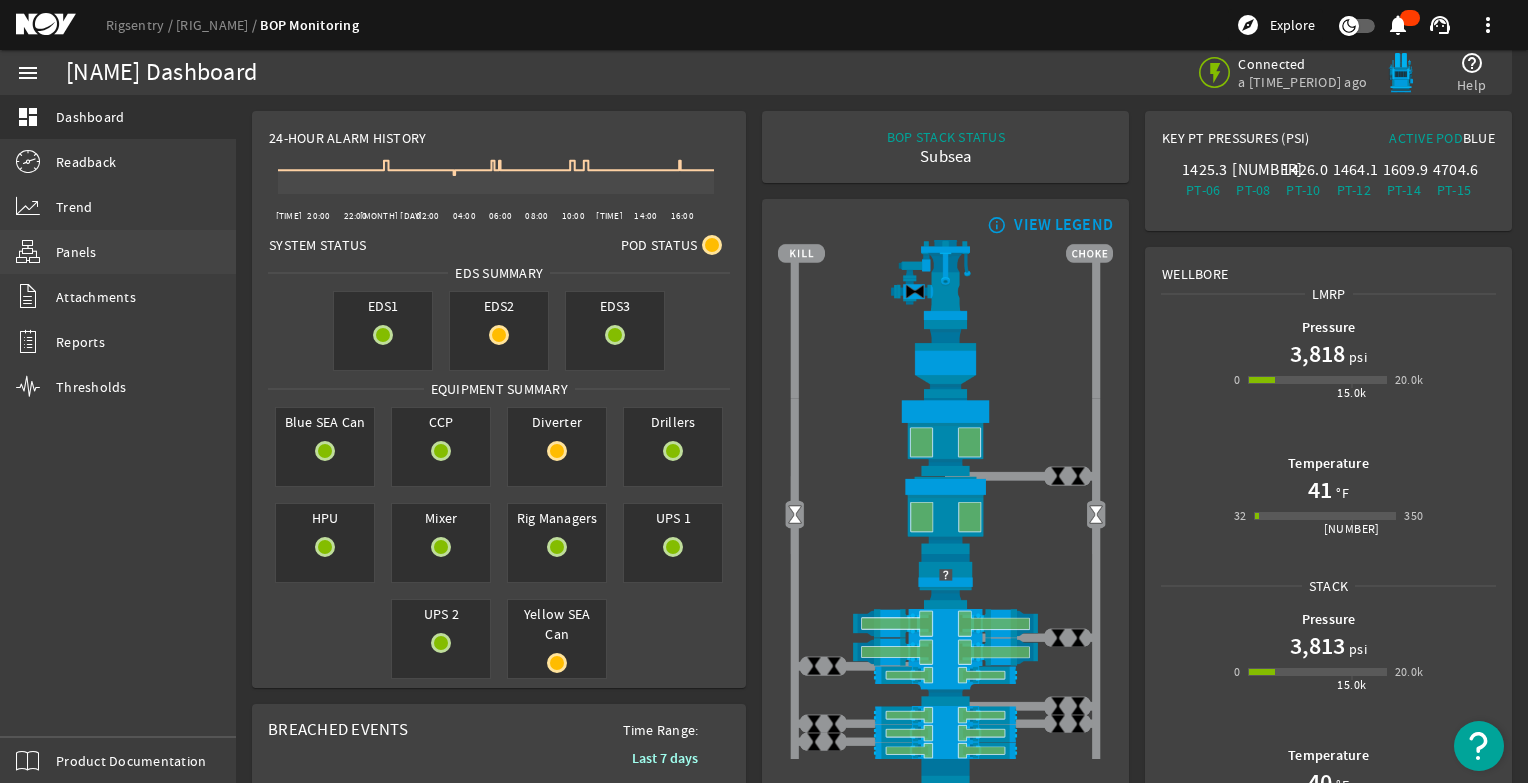 click on "Panels" 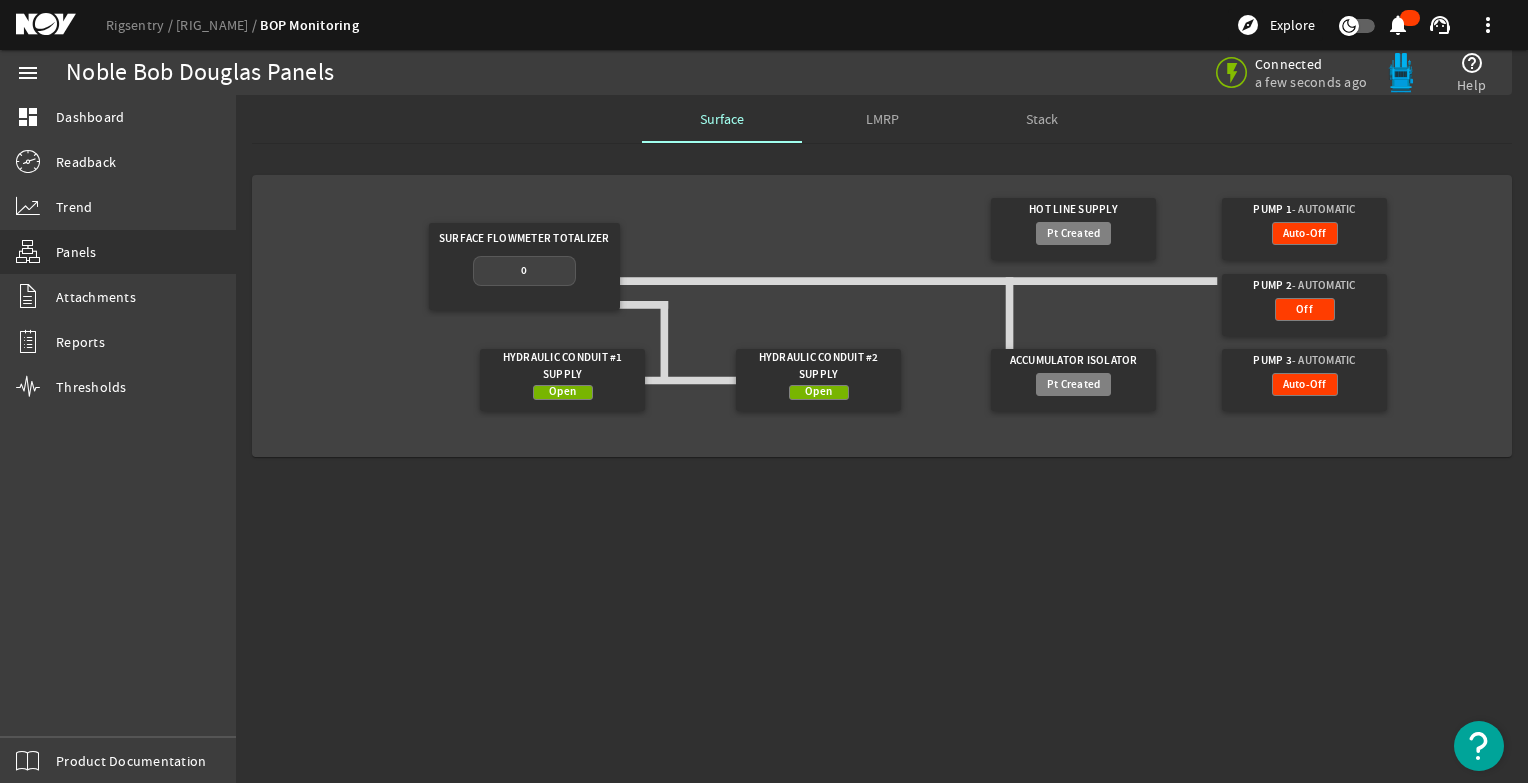 click on "LMRP" at bounding box center [882, 119] 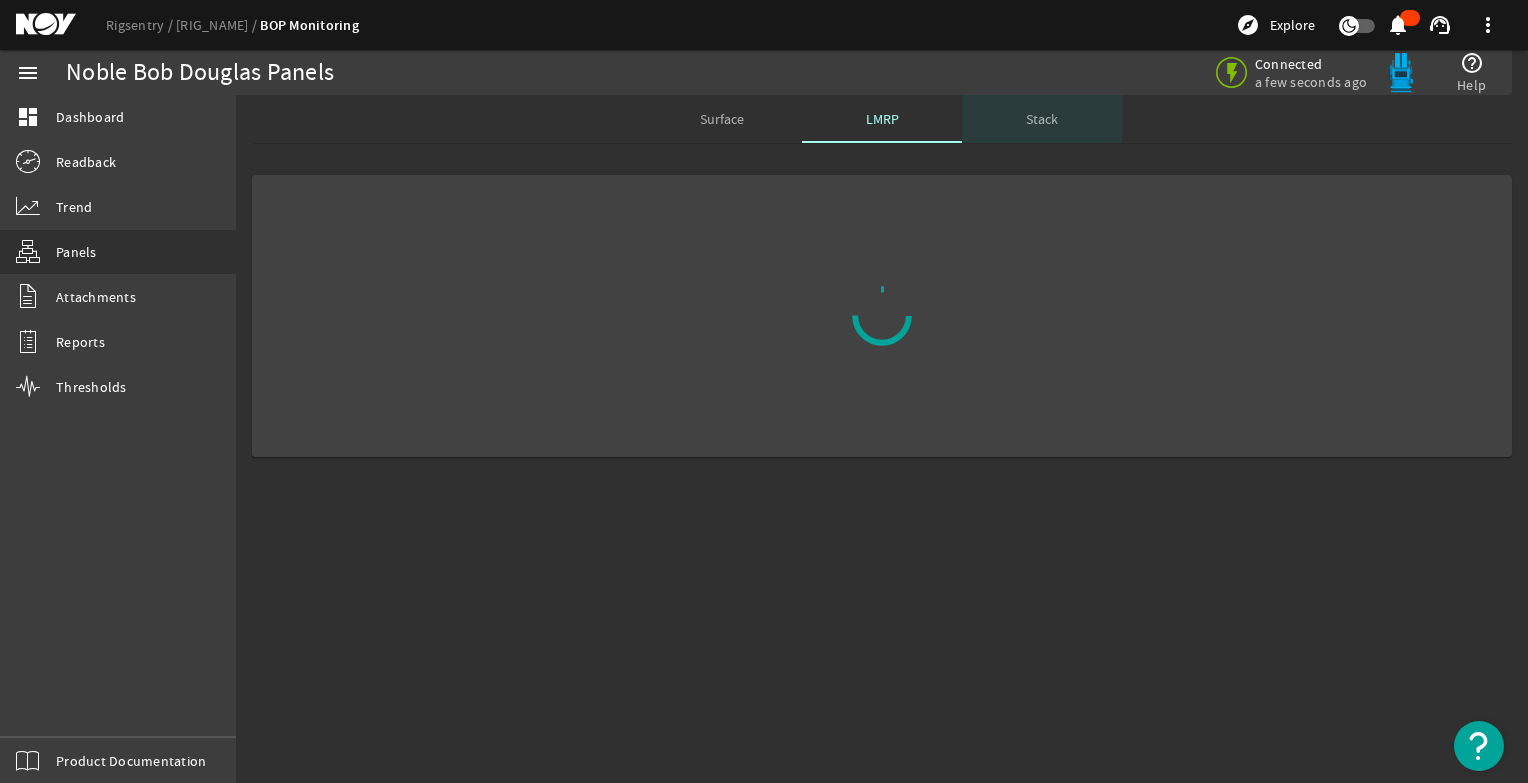 click on "Stack" at bounding box center [1042, 119] 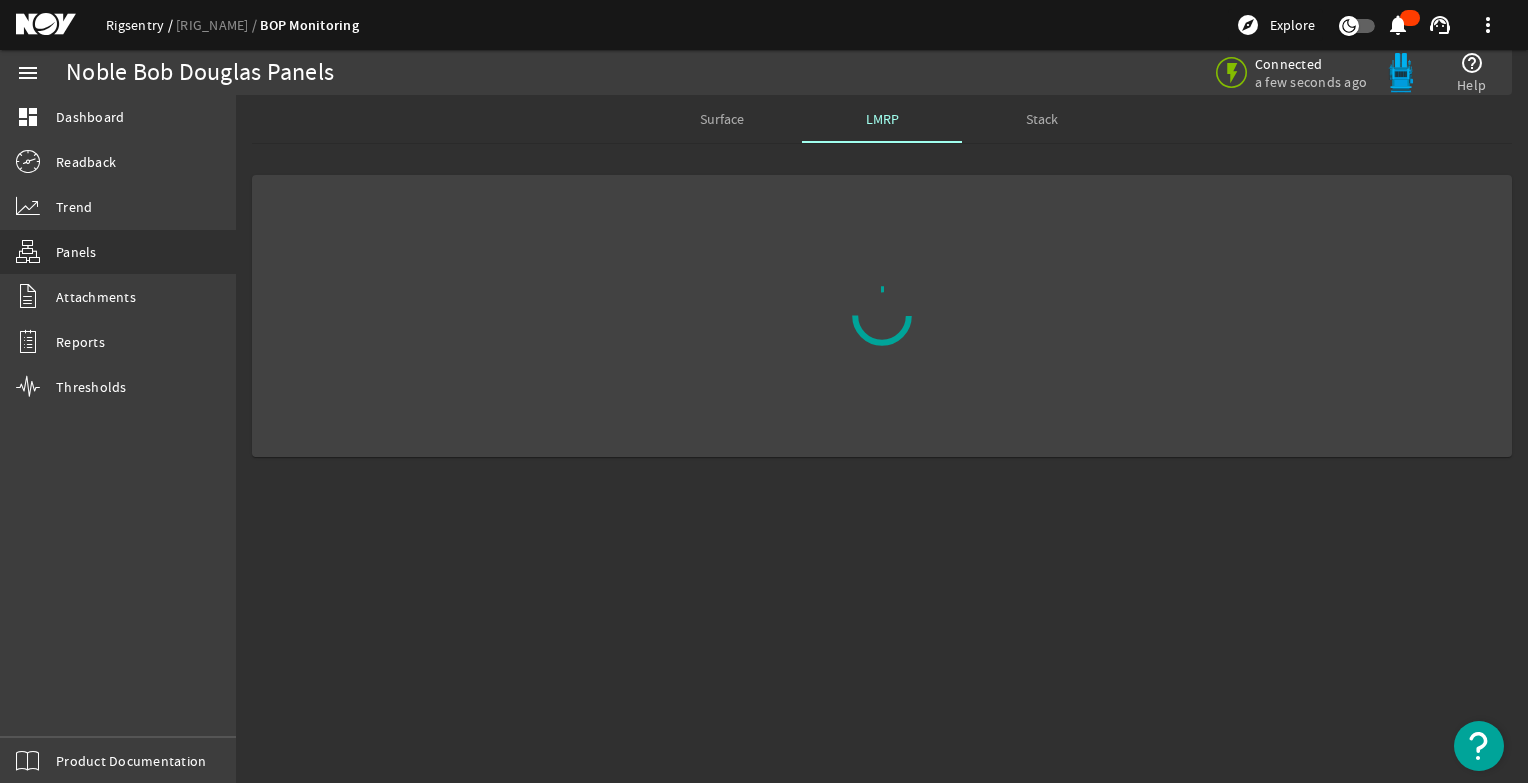 click on "Rigsentry" 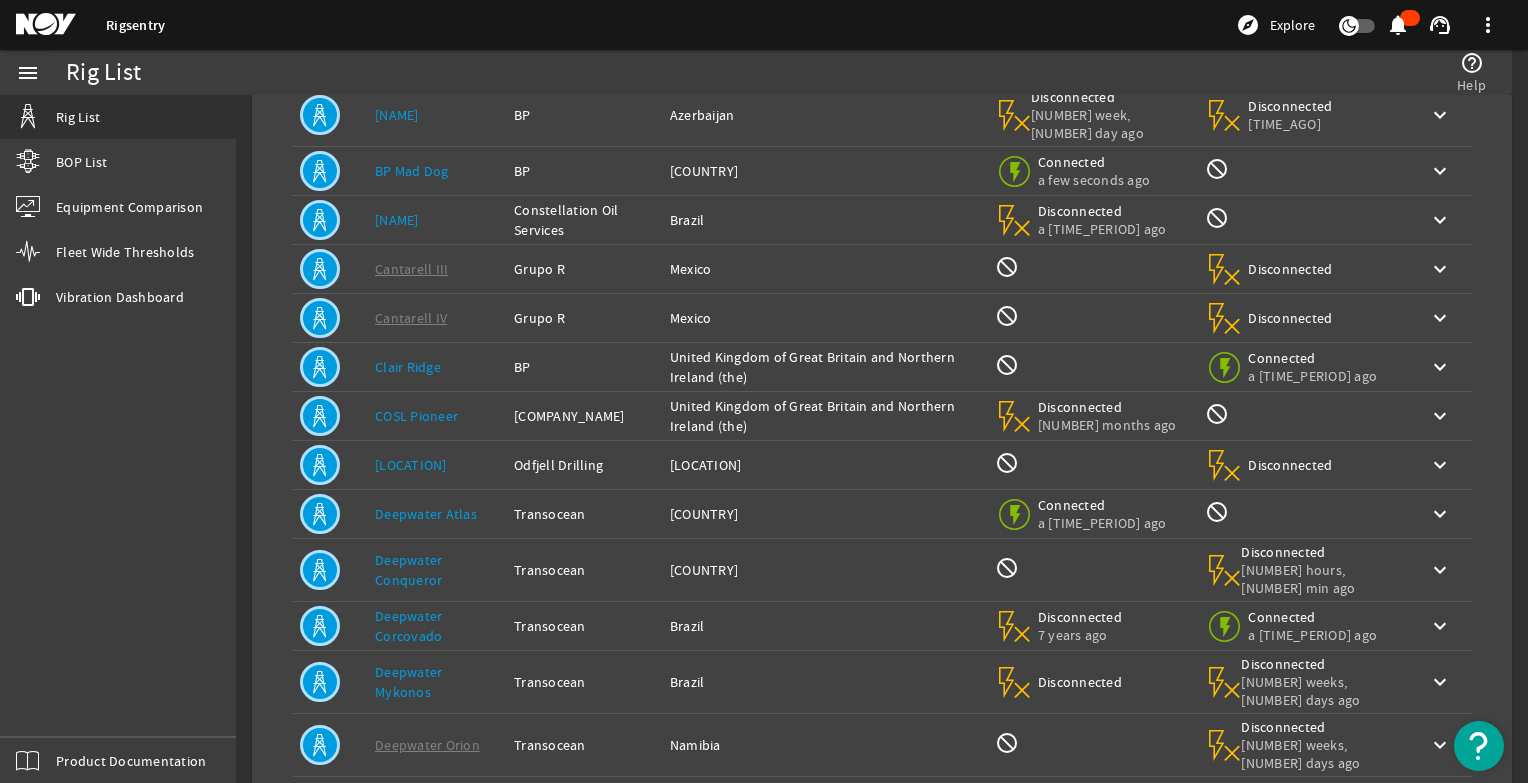 scroll, scrollTop: 353, scrollLeft: 0, axis: vertical 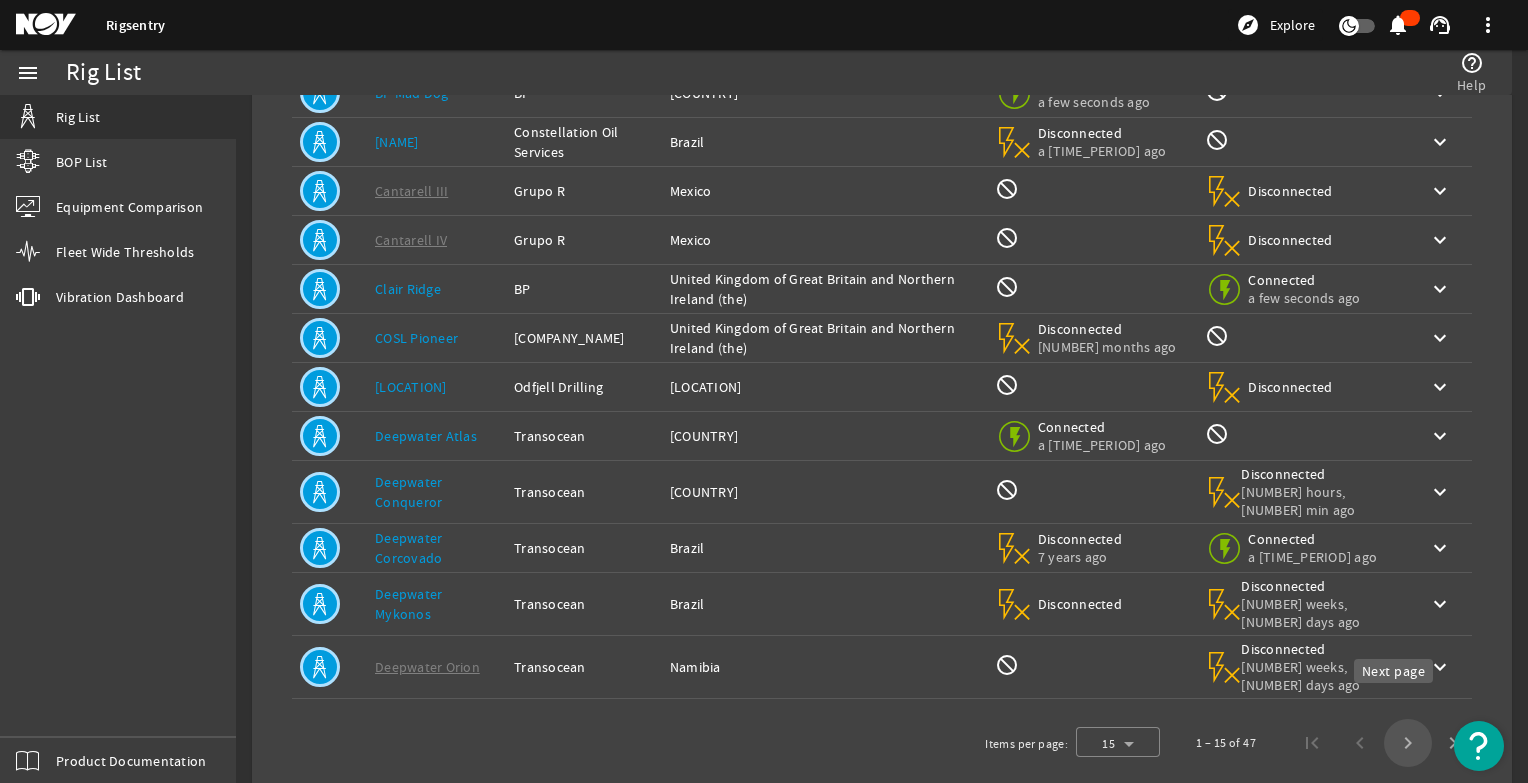 click 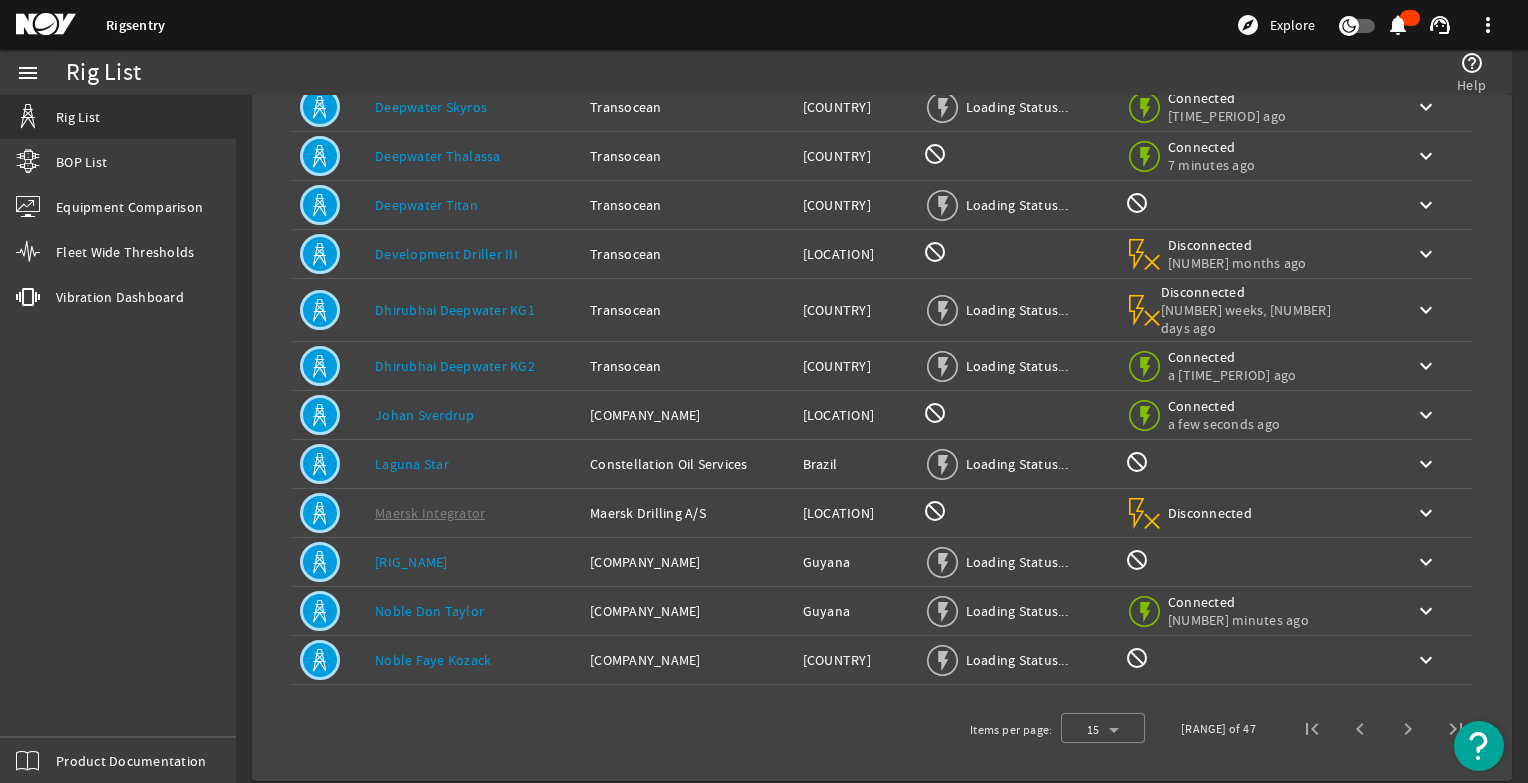 scroll, scrollTop: 325, scrollLeft: 0, axis: vertical 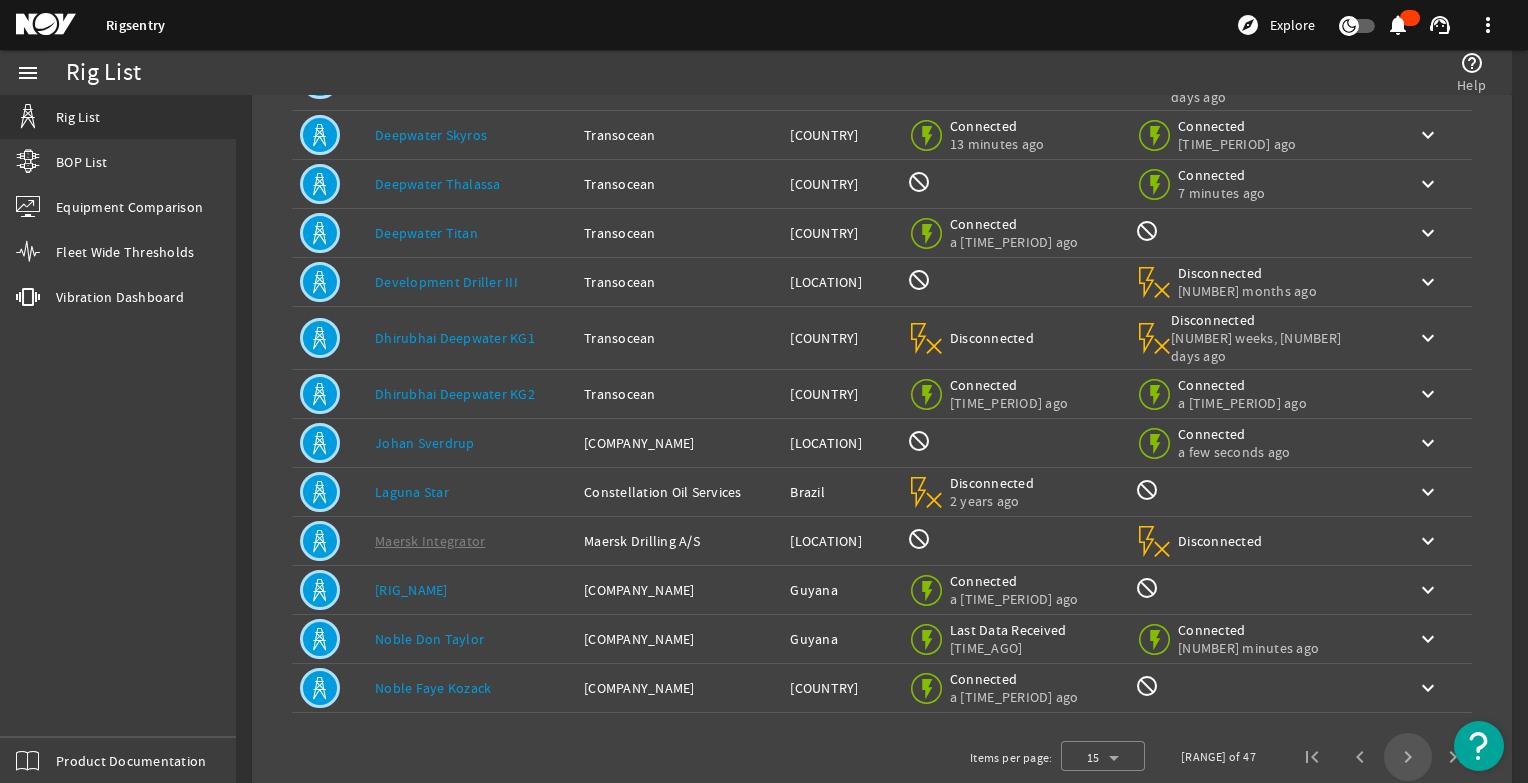 click 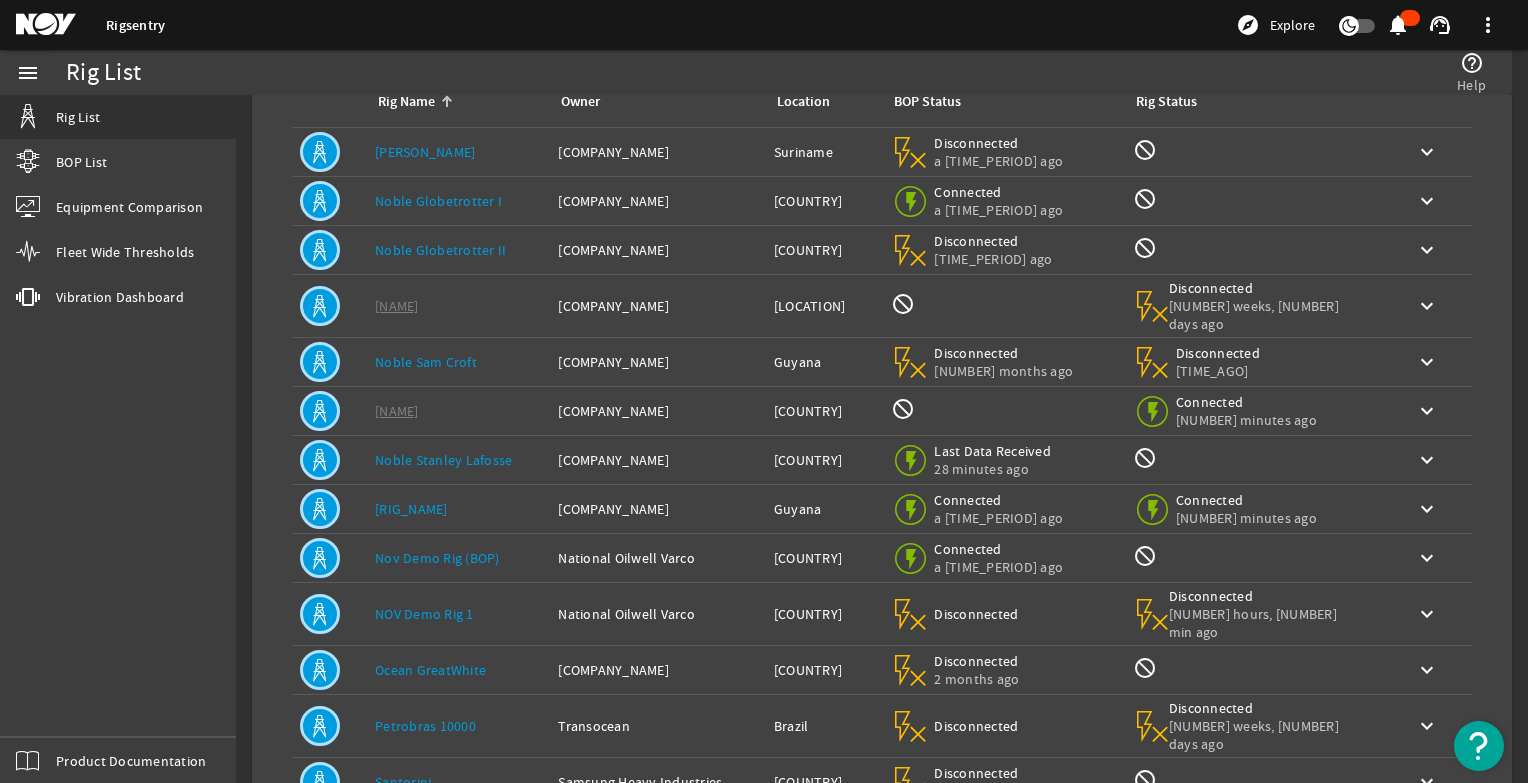 scroll, scrollTop: 0, scrollLeft: 0, axis: both 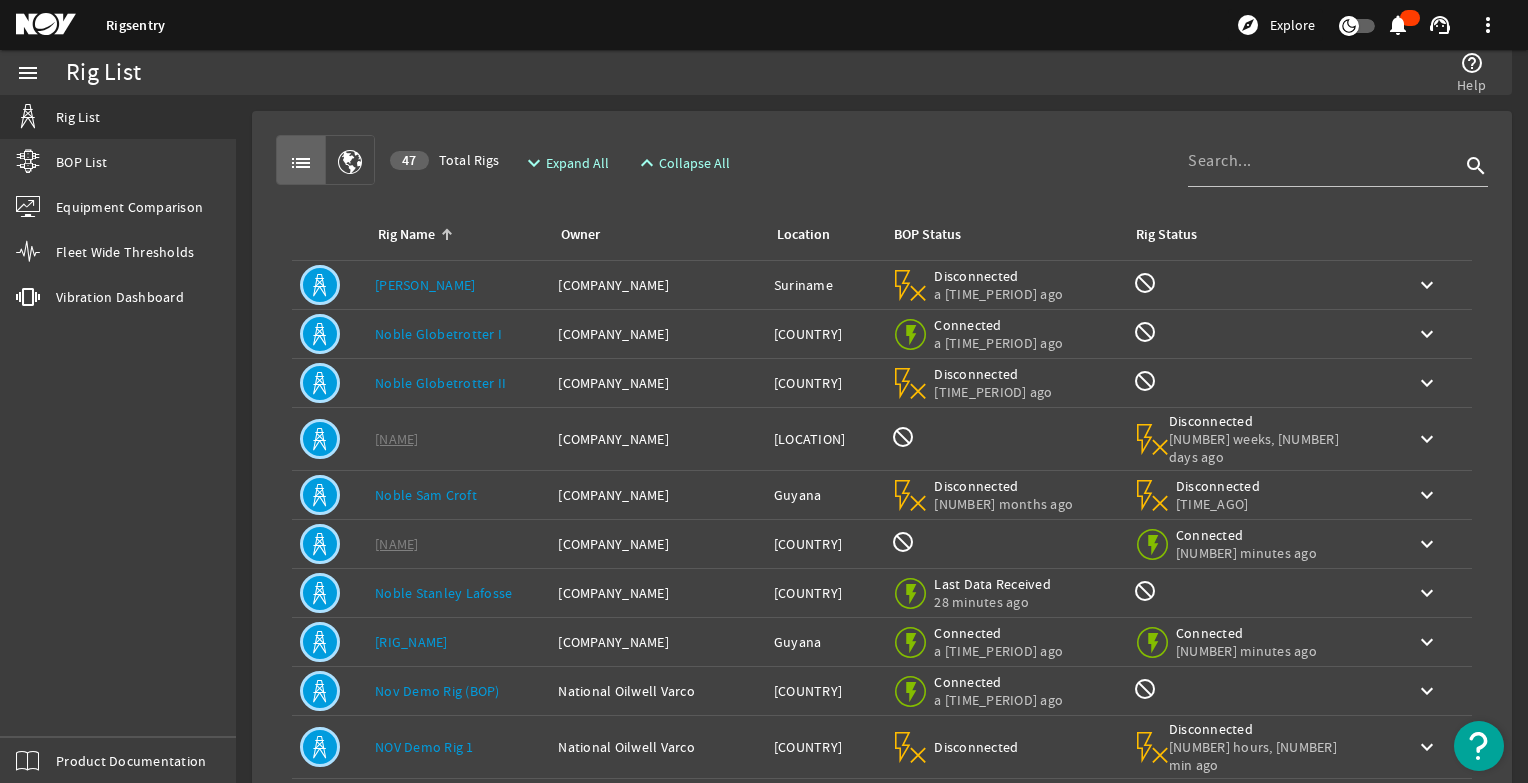 click on "Noble Globetrotter I" 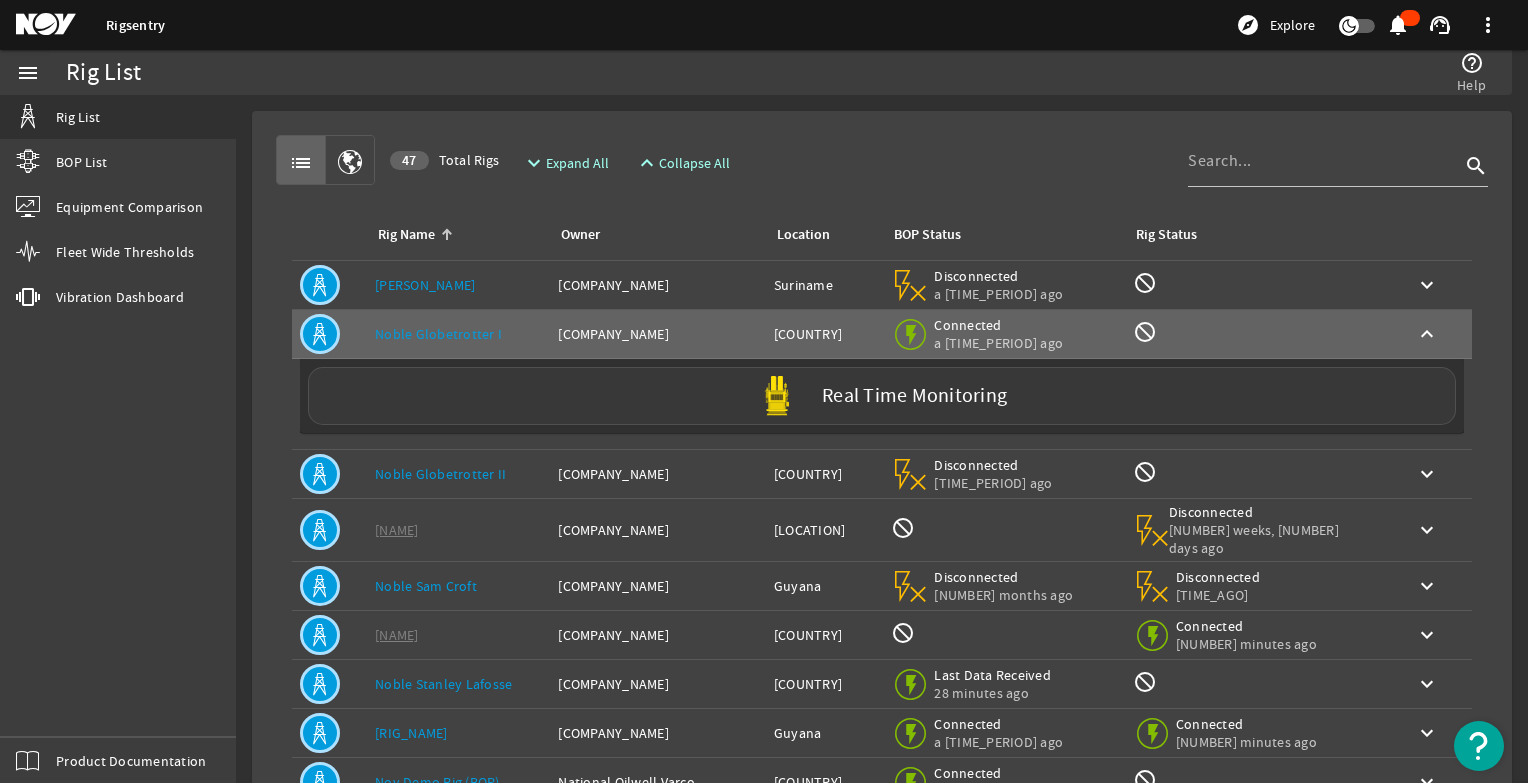 click 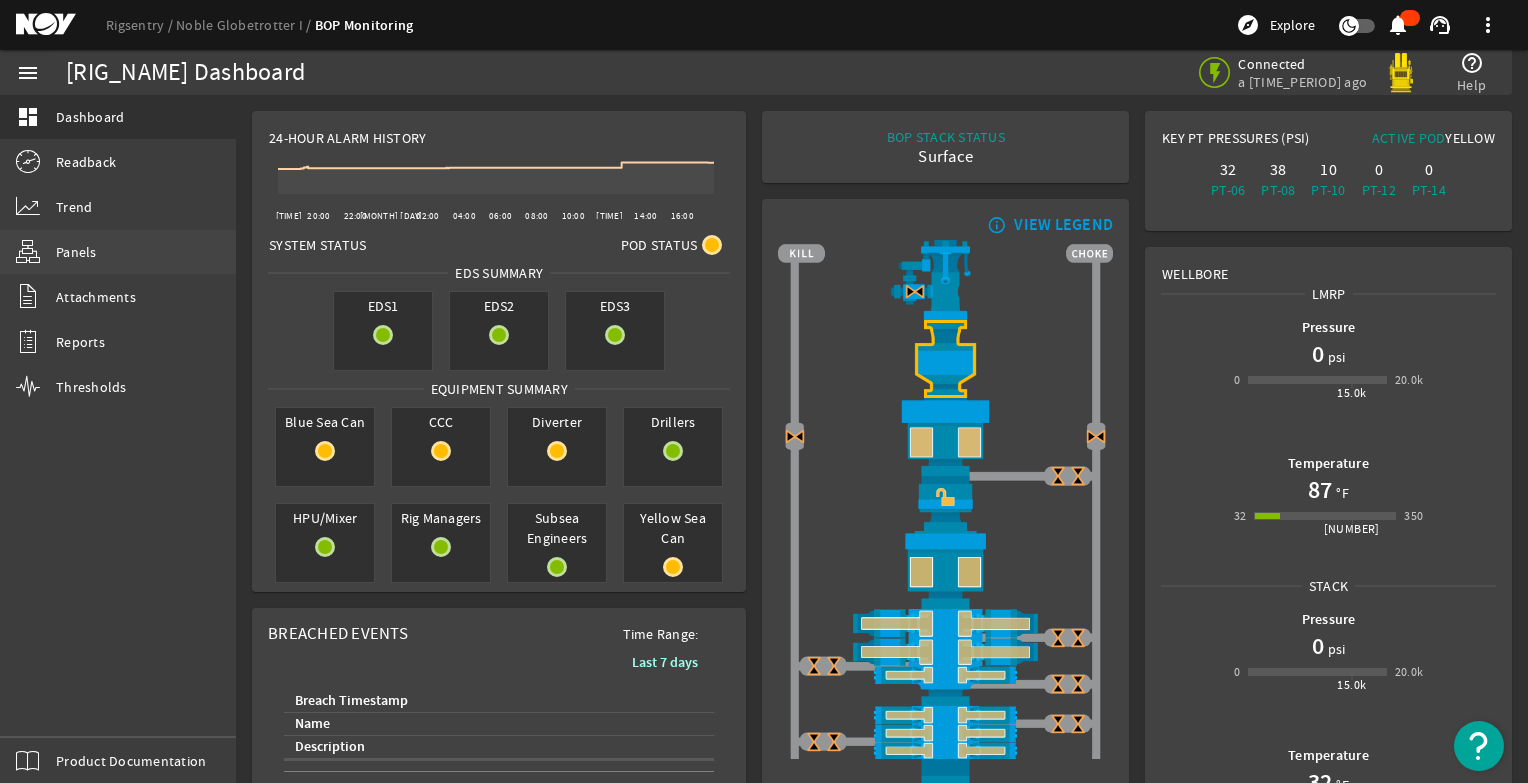 click on "Panels" 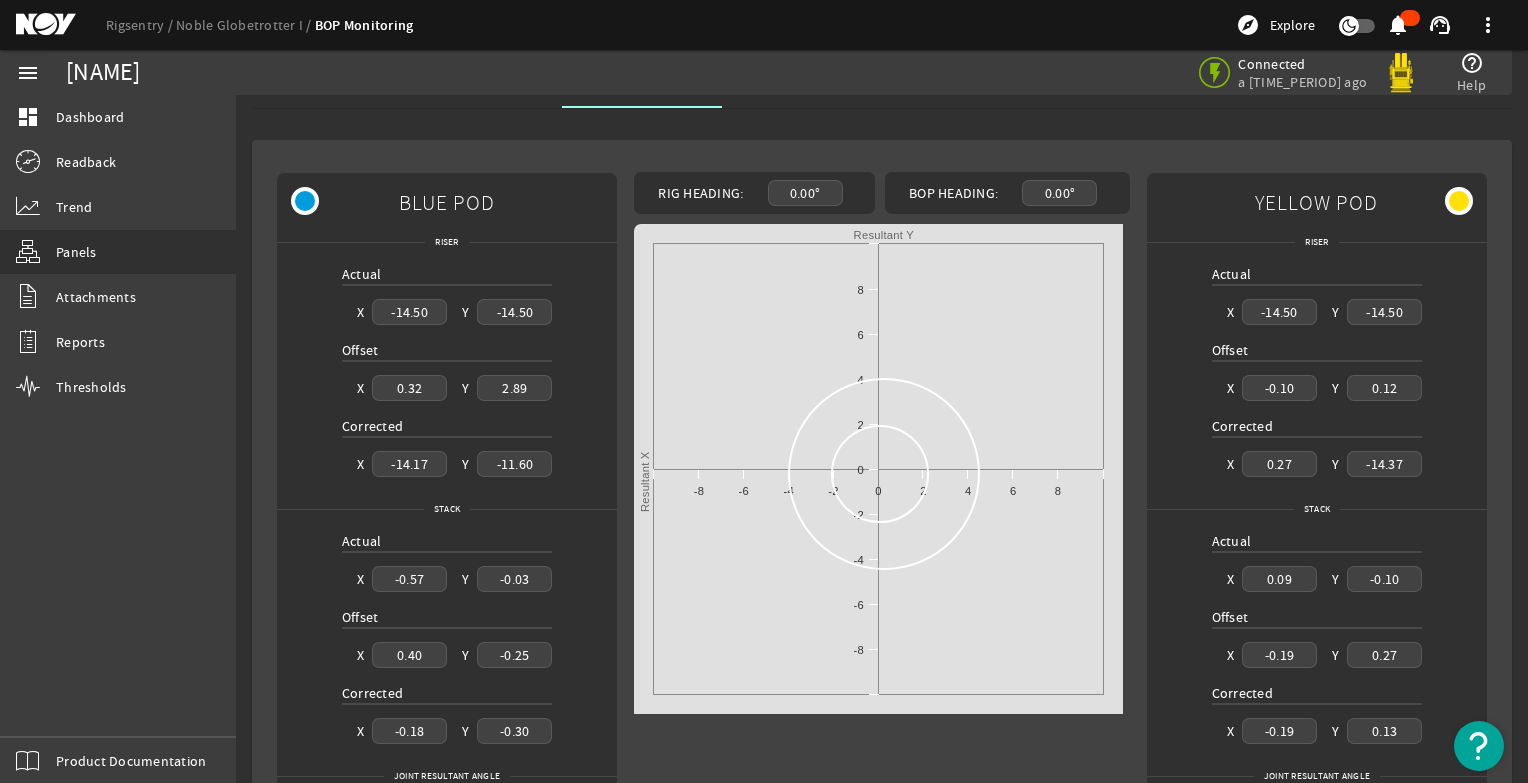 scroll, scrollTop: 0, scrollLeft: 0, axis: both 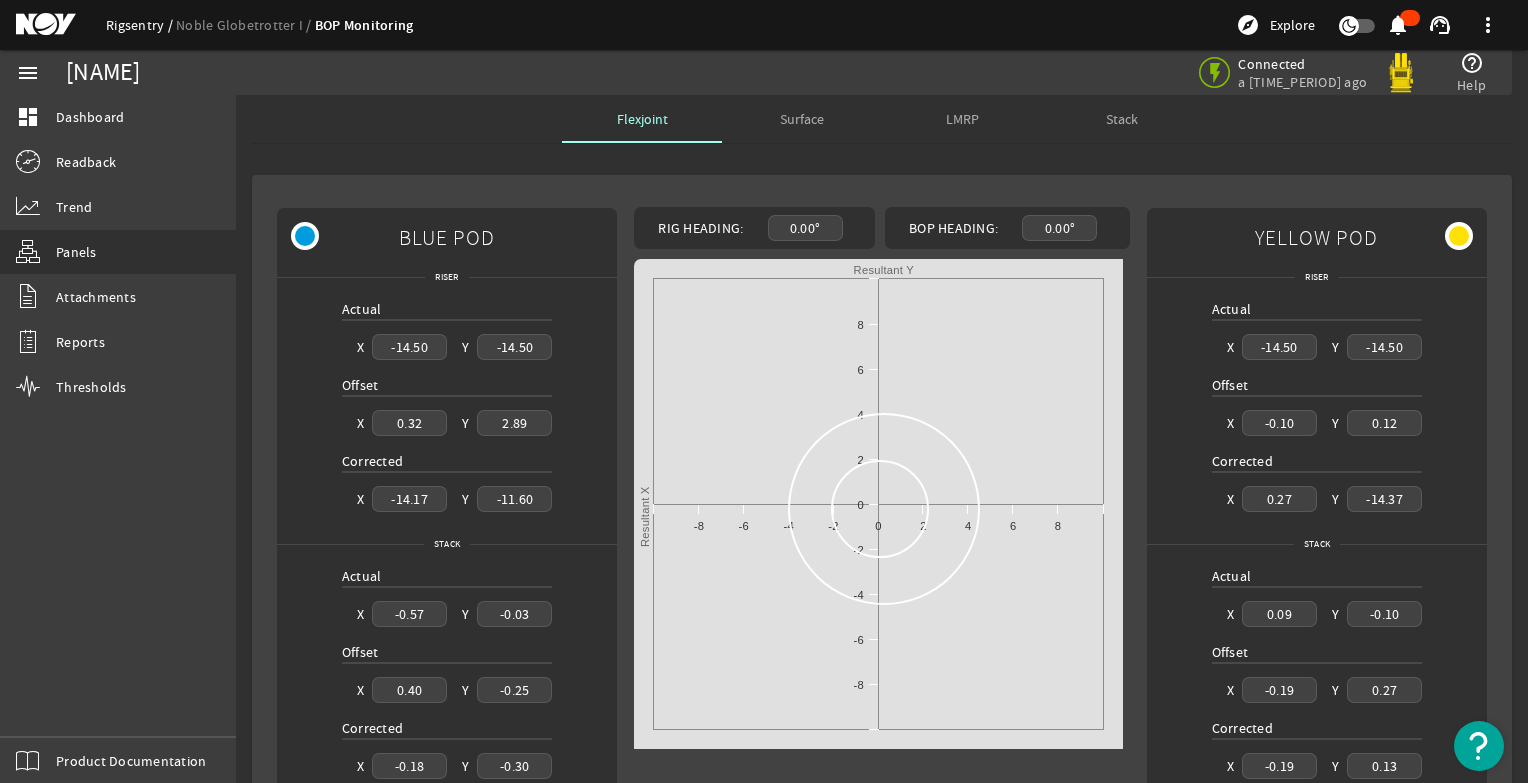 click on "Rigsentry" 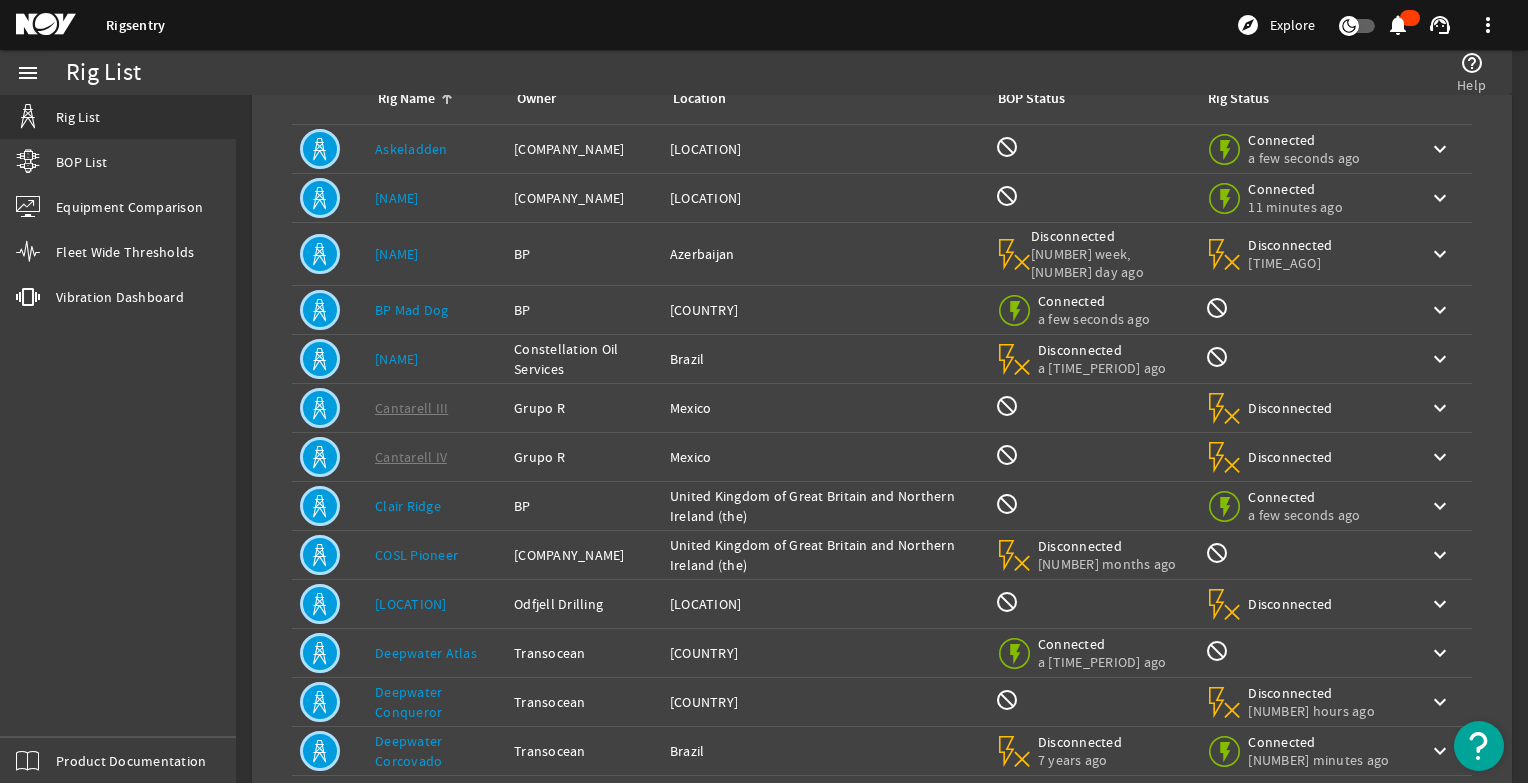 scroll, scrollTop: 367, scrollLeft: 0, axis: vertical 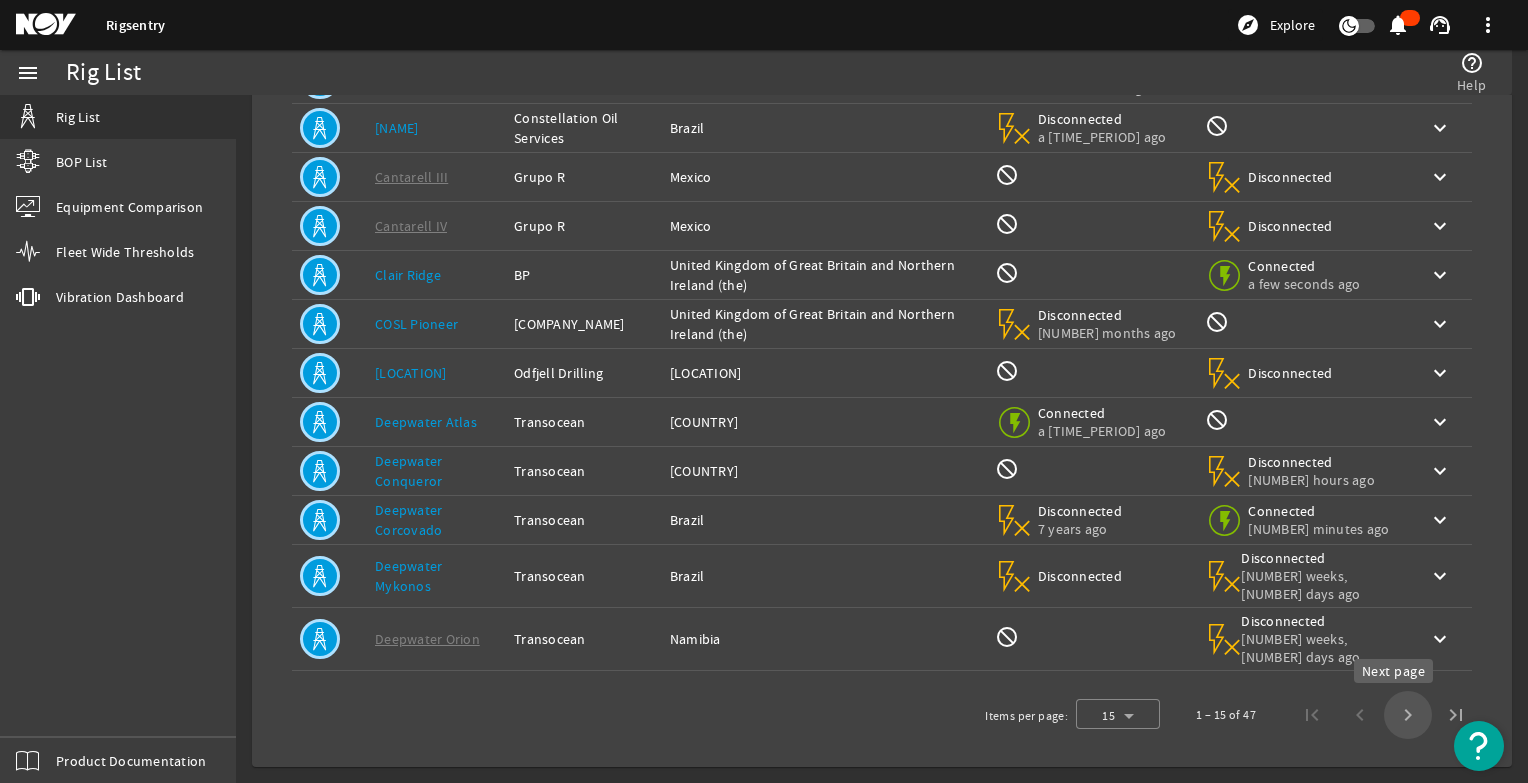 click 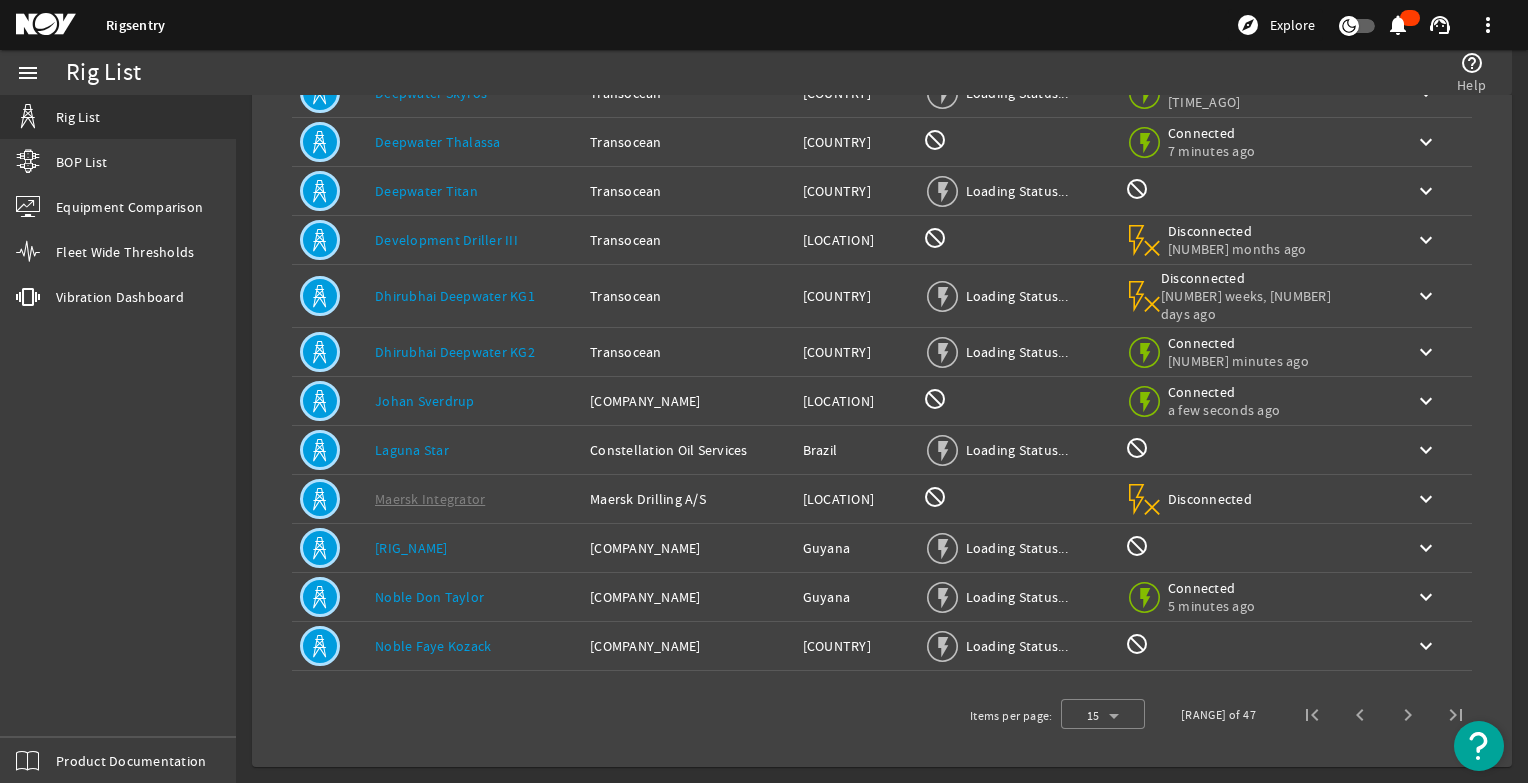 scroll, scrollTop: 325, scrollLeft: 0, axis: vertical 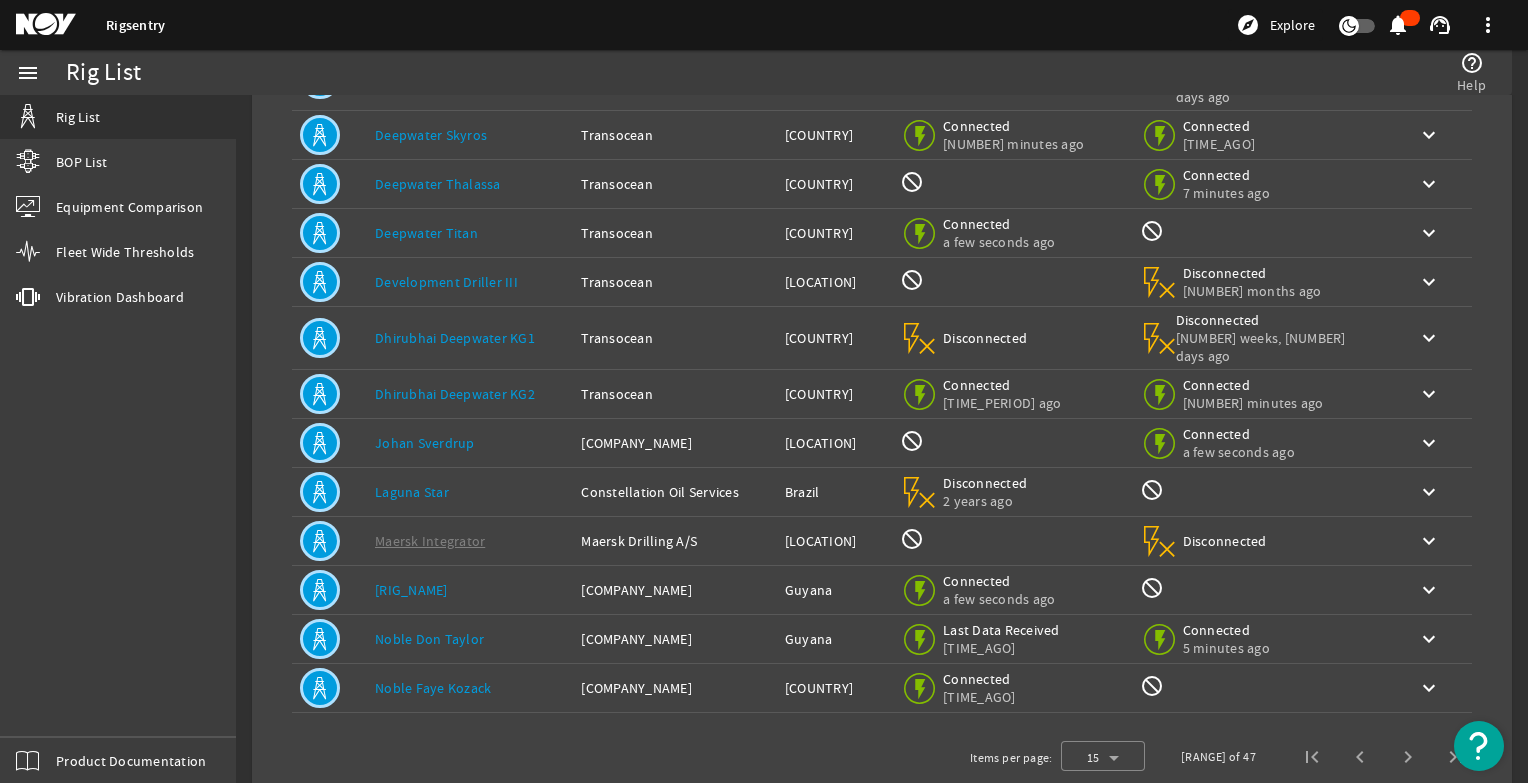 click 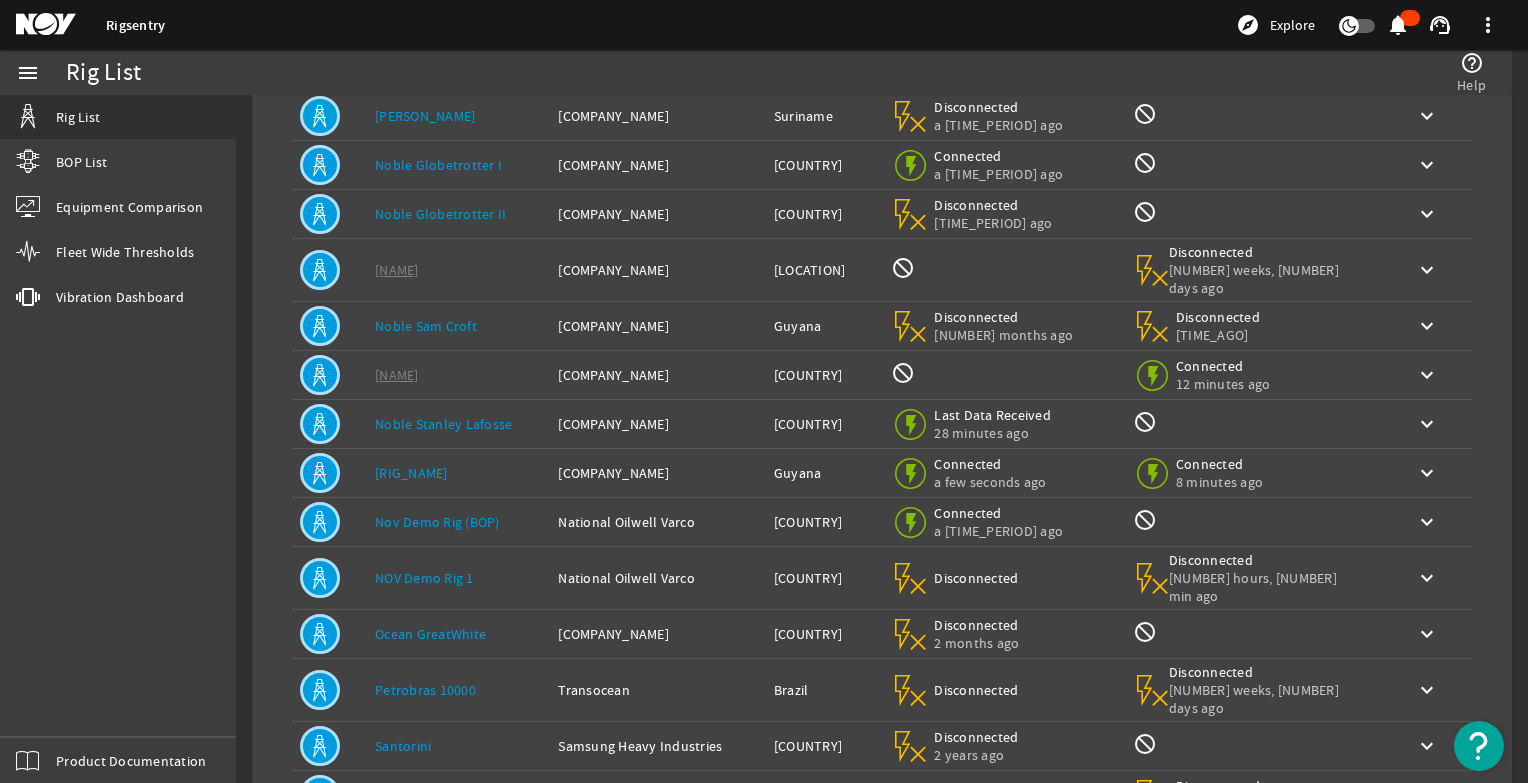 scroll, scrollTop: 125, scrollLeft: 0, axis: vertical 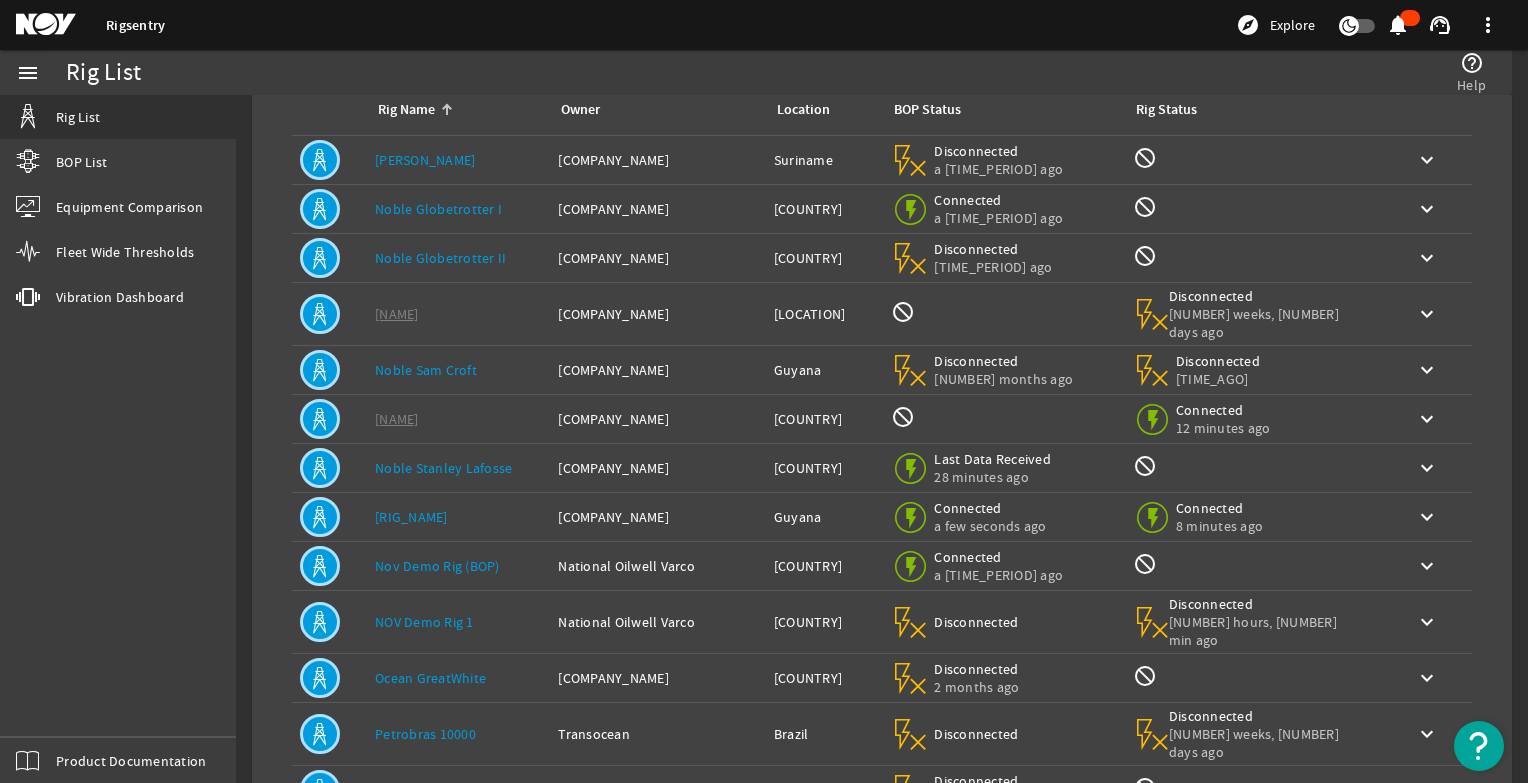 click on "[RIG_NAME]" 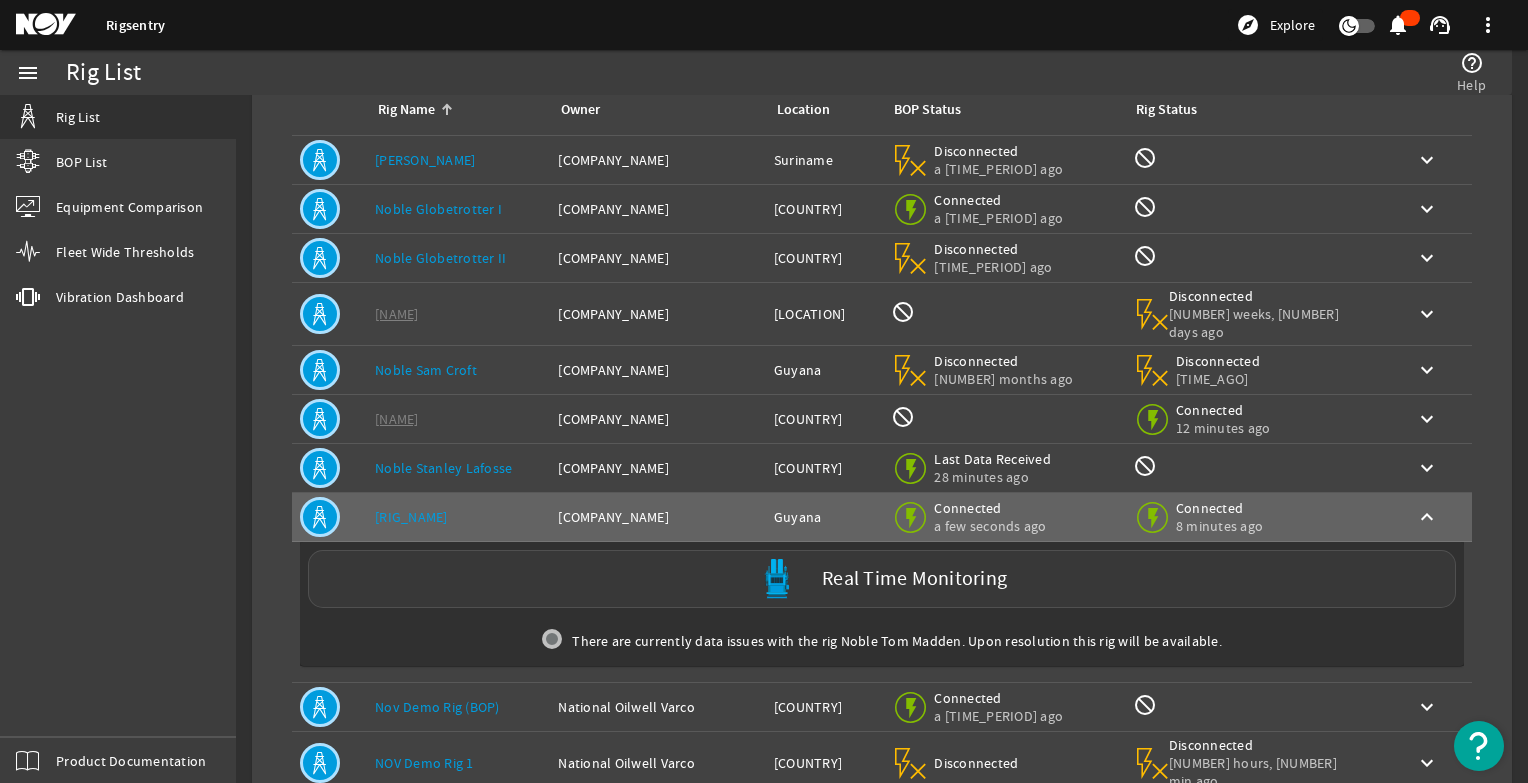 click on "Real Time Monitoring" 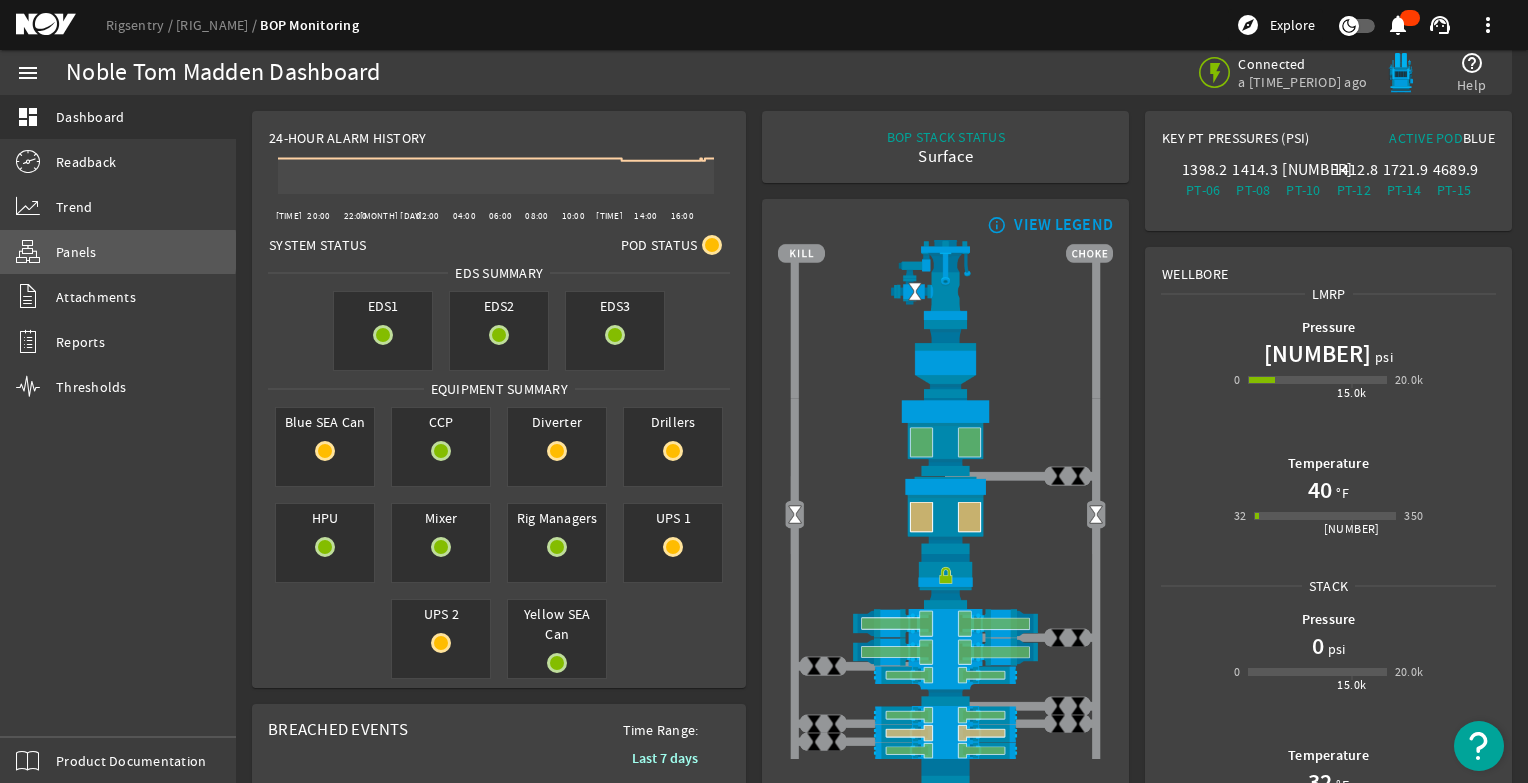 click on "Panels" 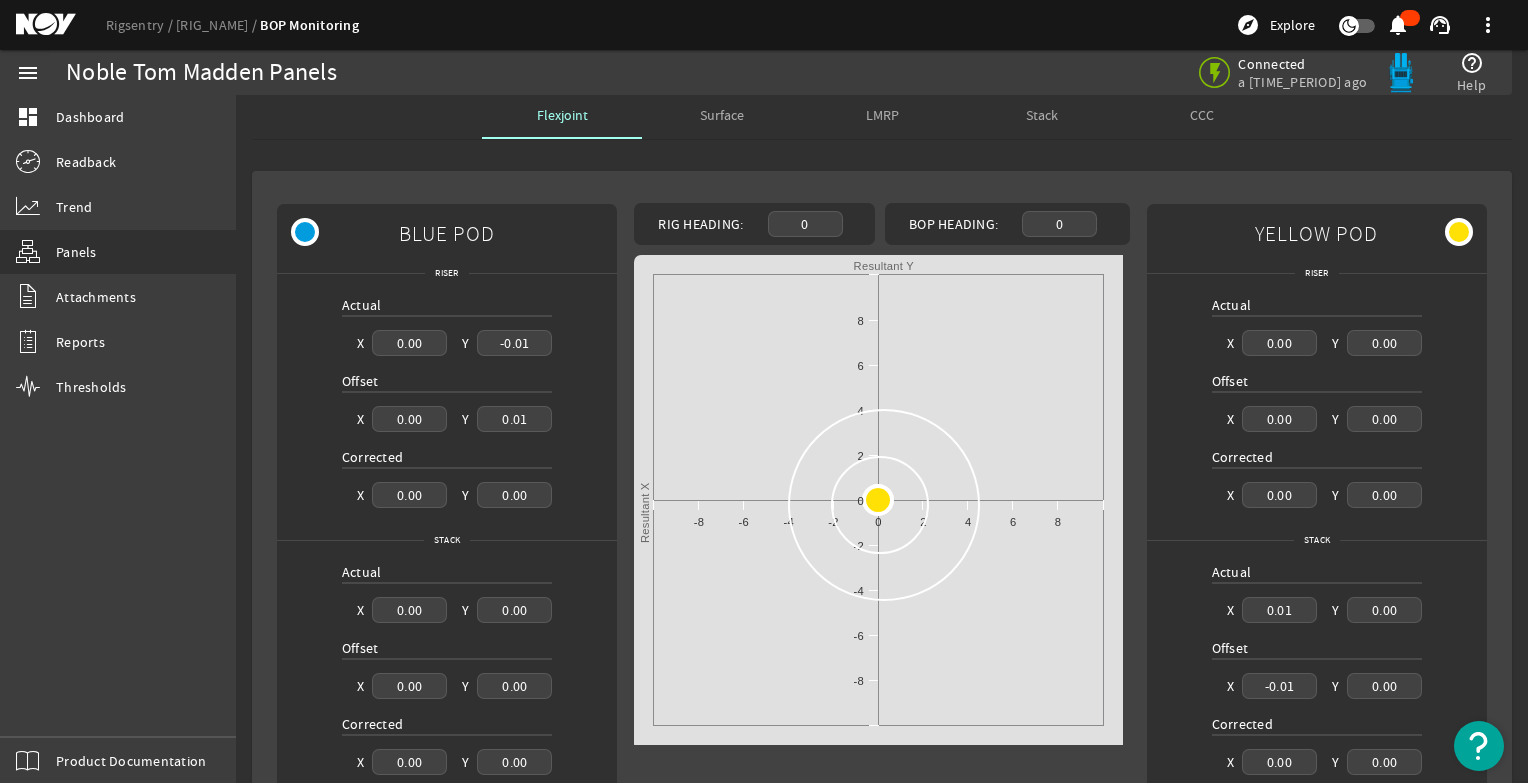 scroll, scrollTop: 0, scrollLeft: 0, axis: both 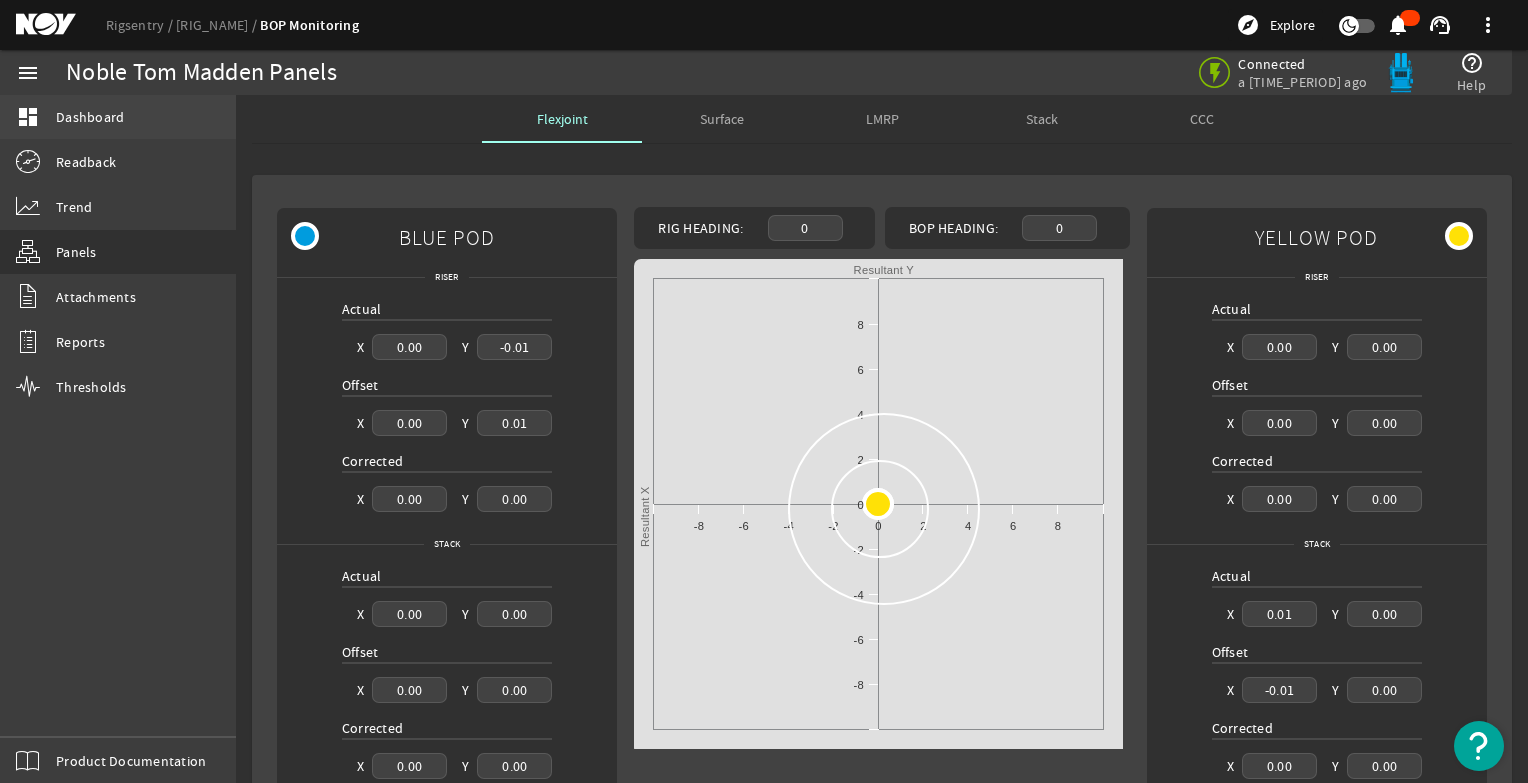 click on "dashboard  Dashboard" 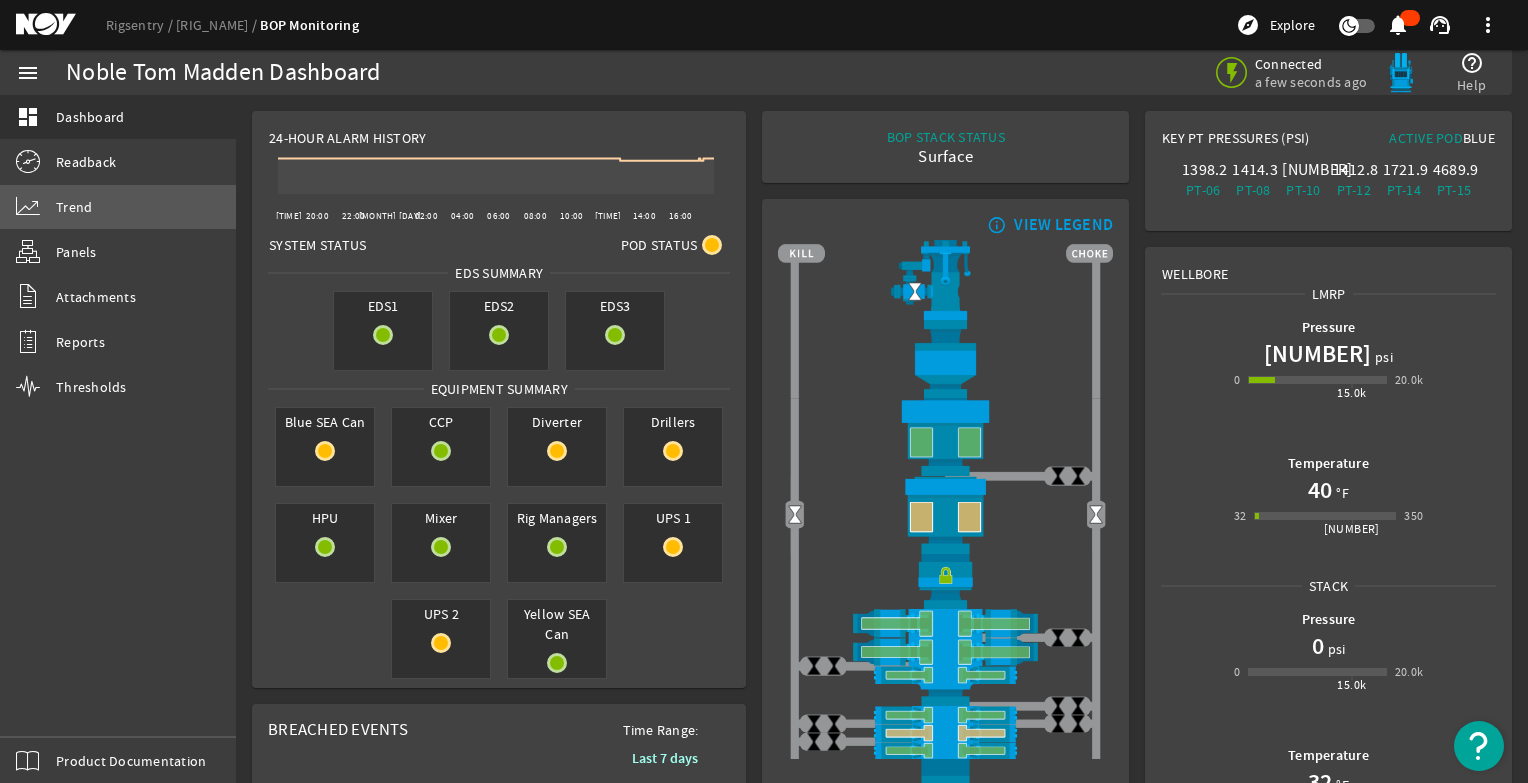 click on "Trend" 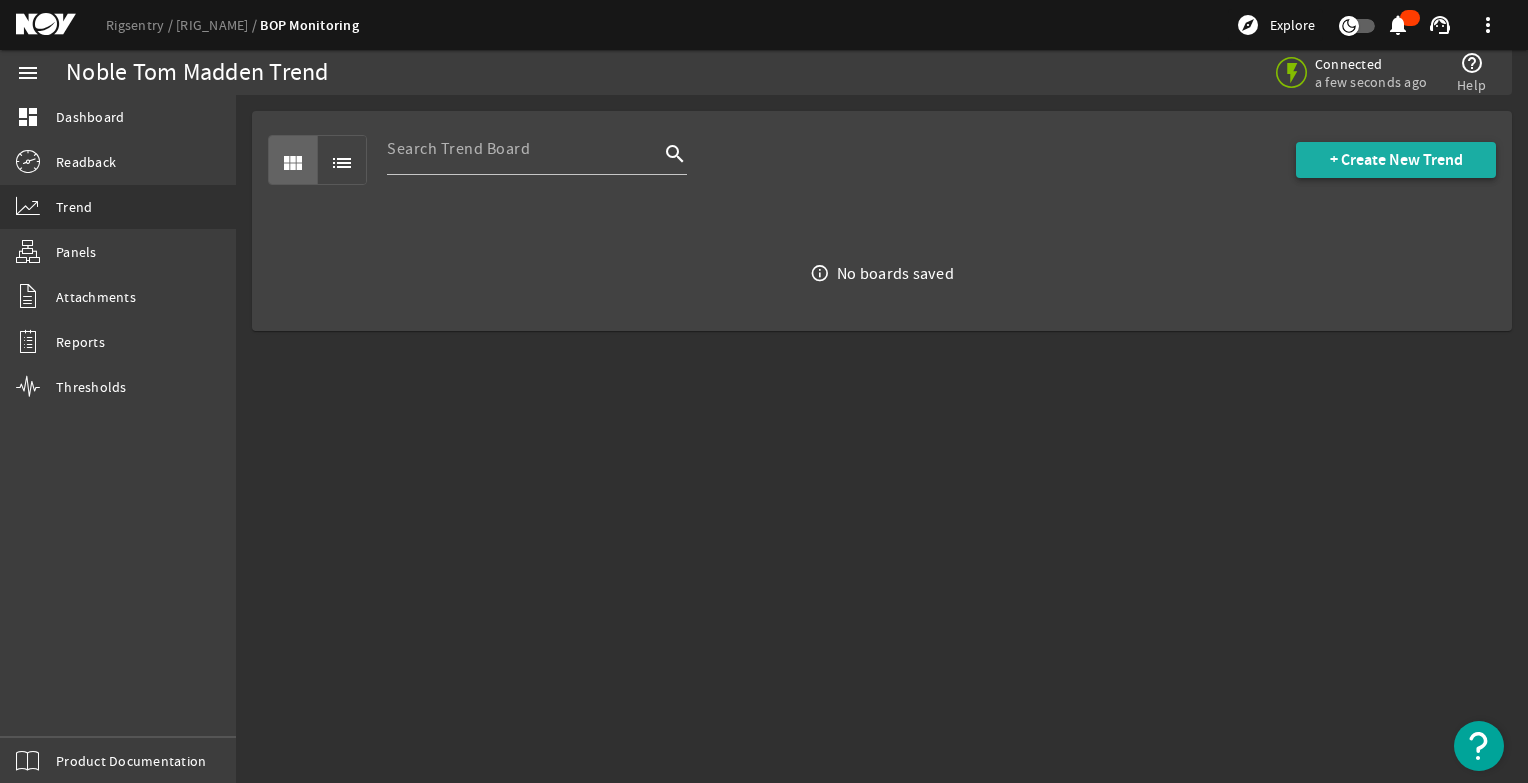 click on "+ Create New Trend" 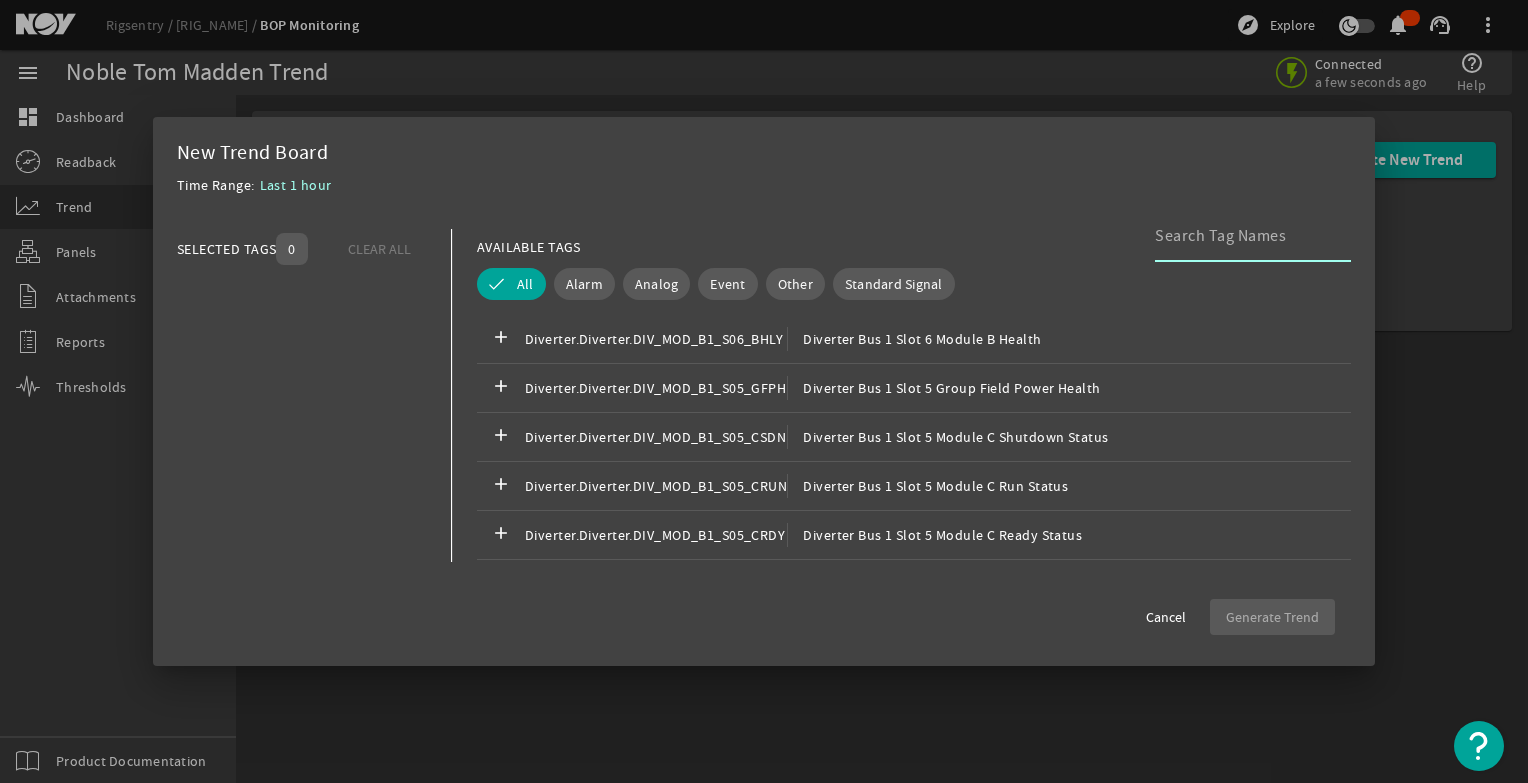click at bounding box center (1245, 236) 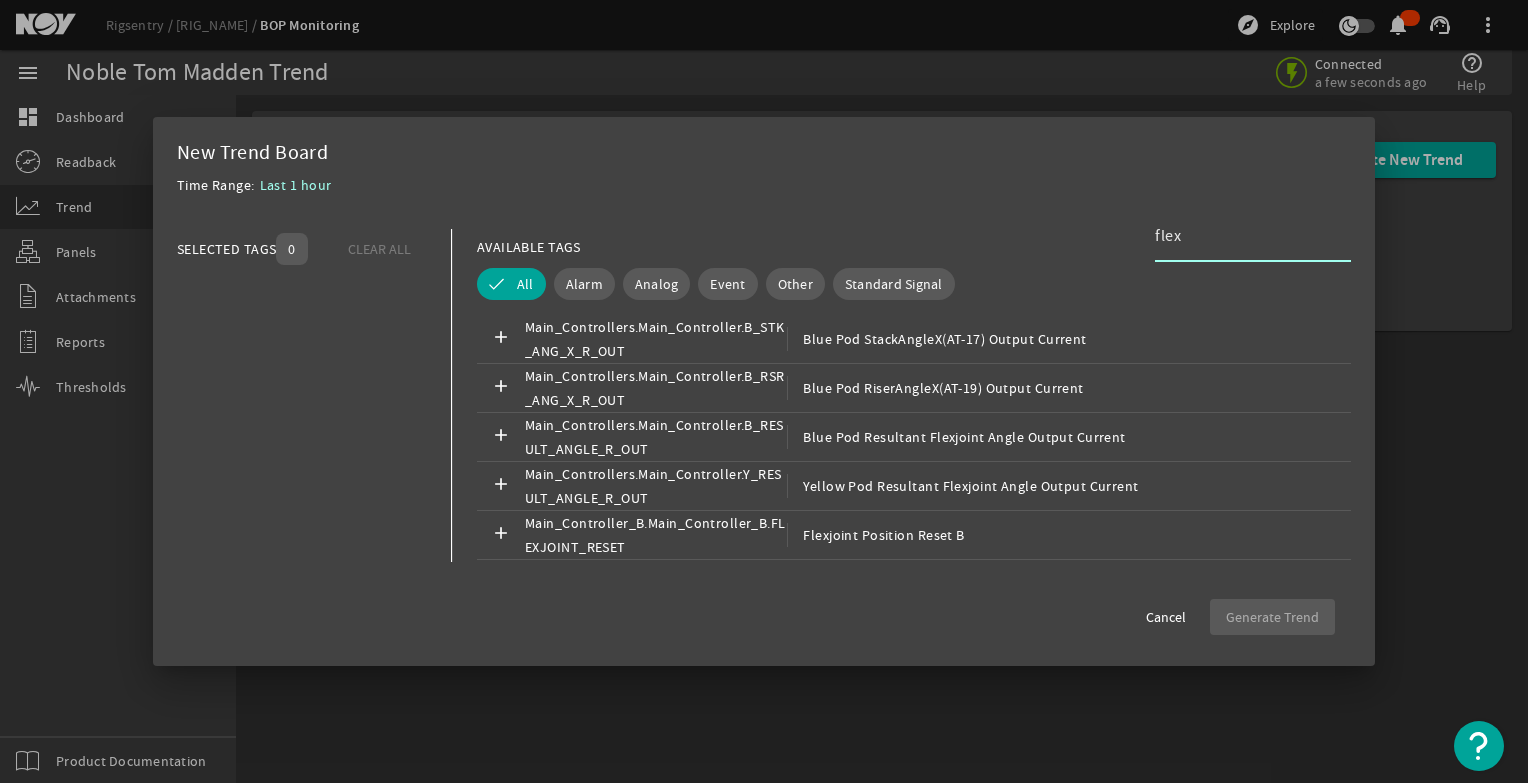 click on "flex" at bounding box center [1245, 236] 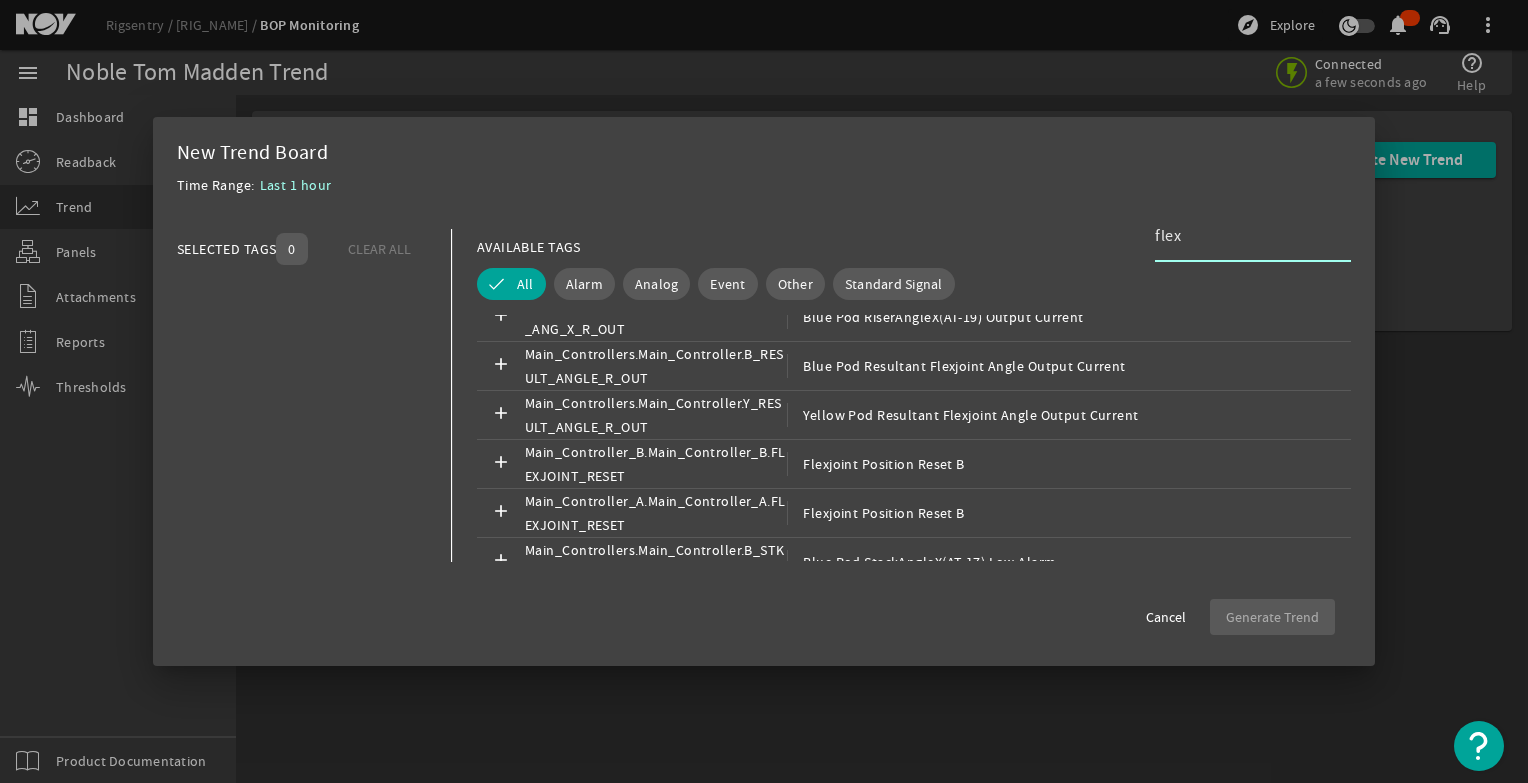 scroll, scrollTop: 0, scrollLeft: 0, axis: both 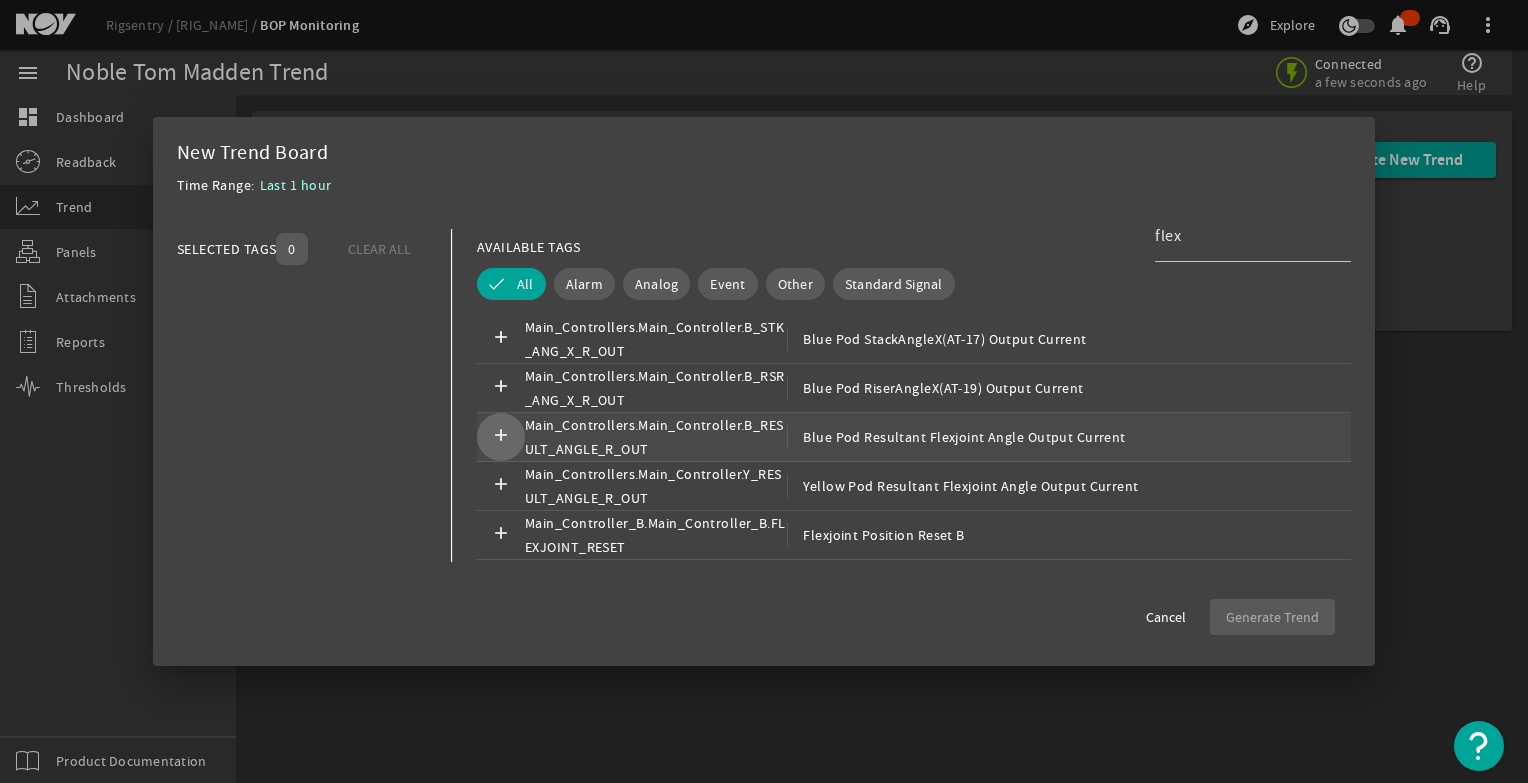 click on "add" at bounding box center (501, 437) 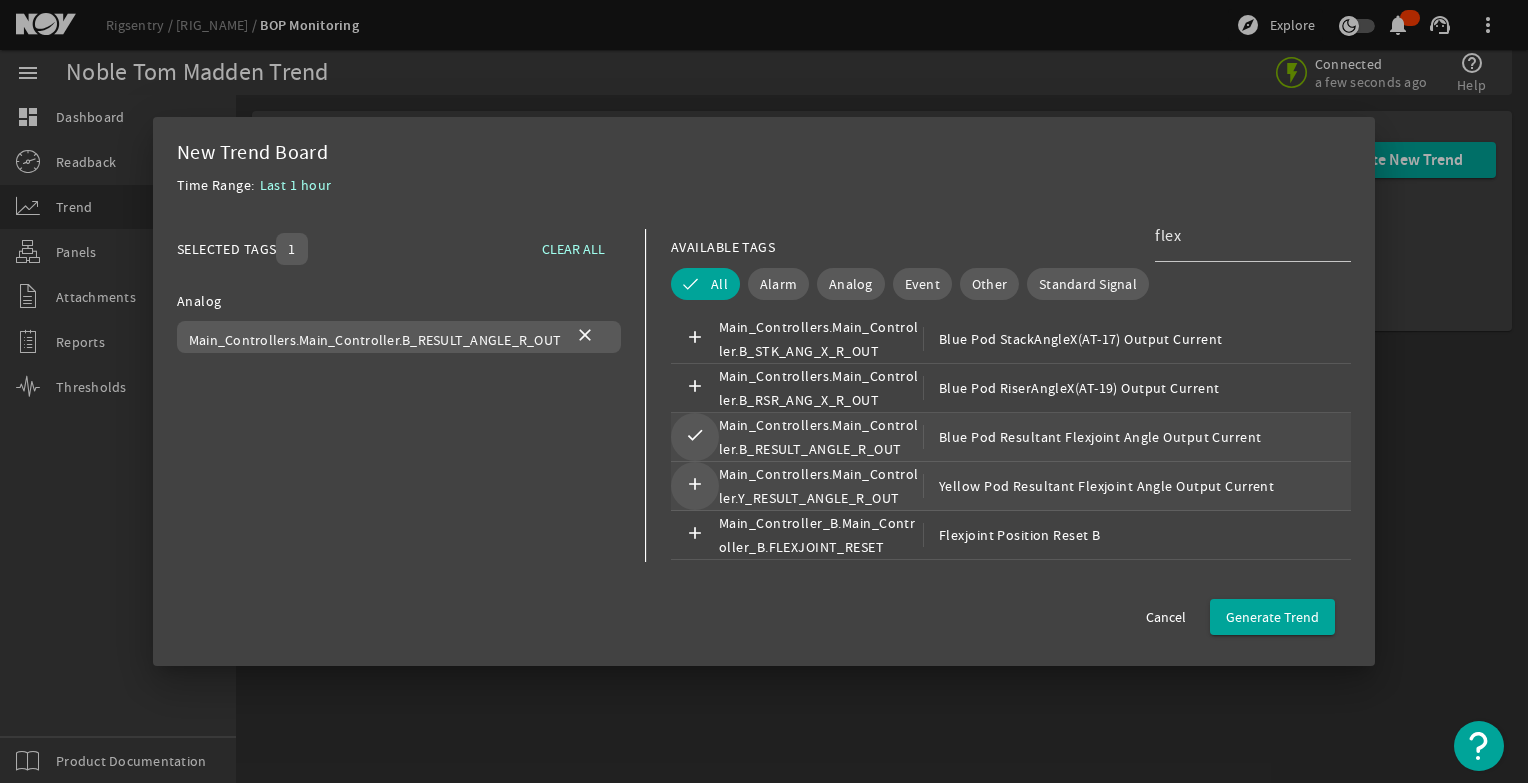 click on "add" at bounding box center [695, 486] 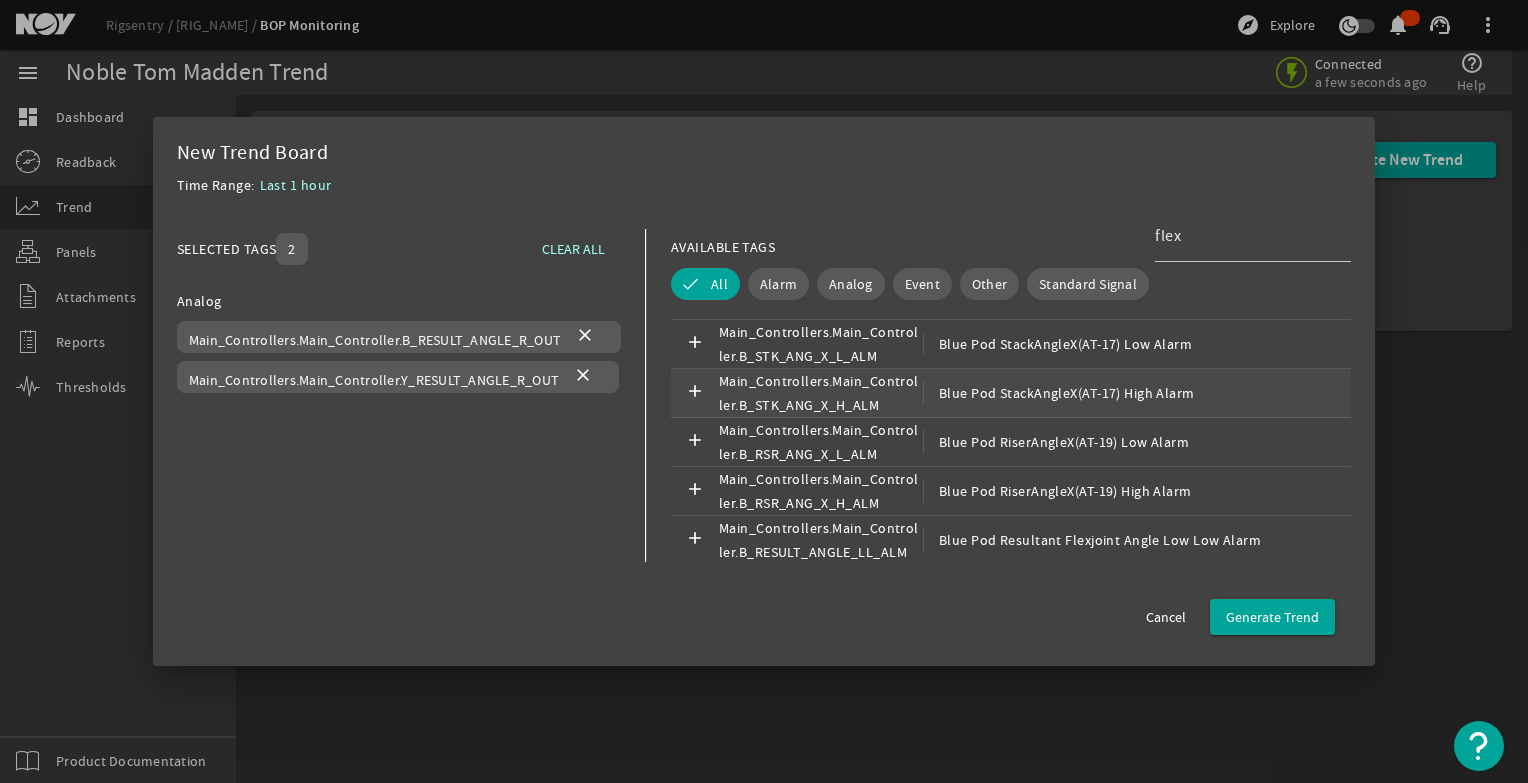 scroll, scrollTop: 300, scrollLeft: 0, axis: vertical 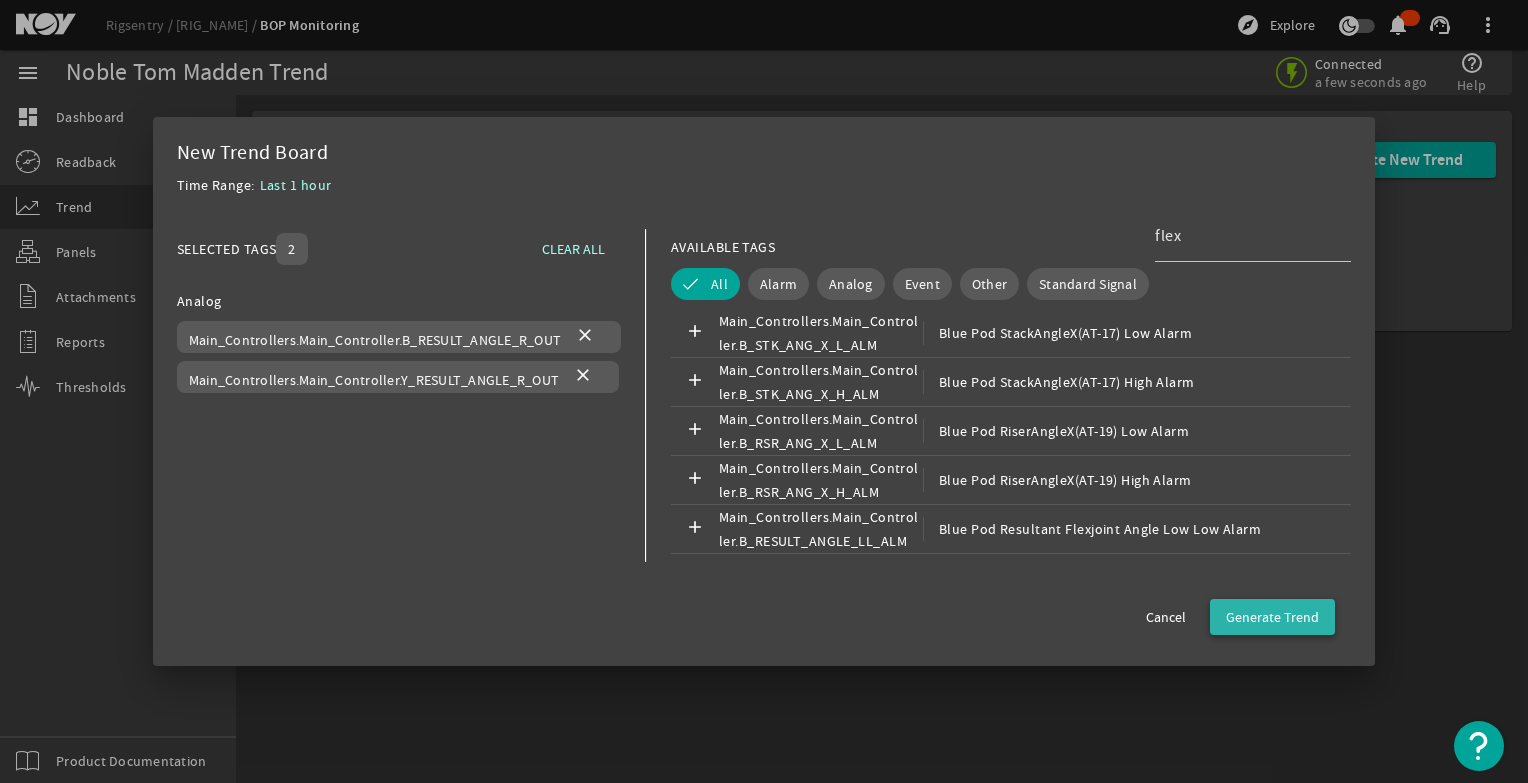 click on "Generate Trend" 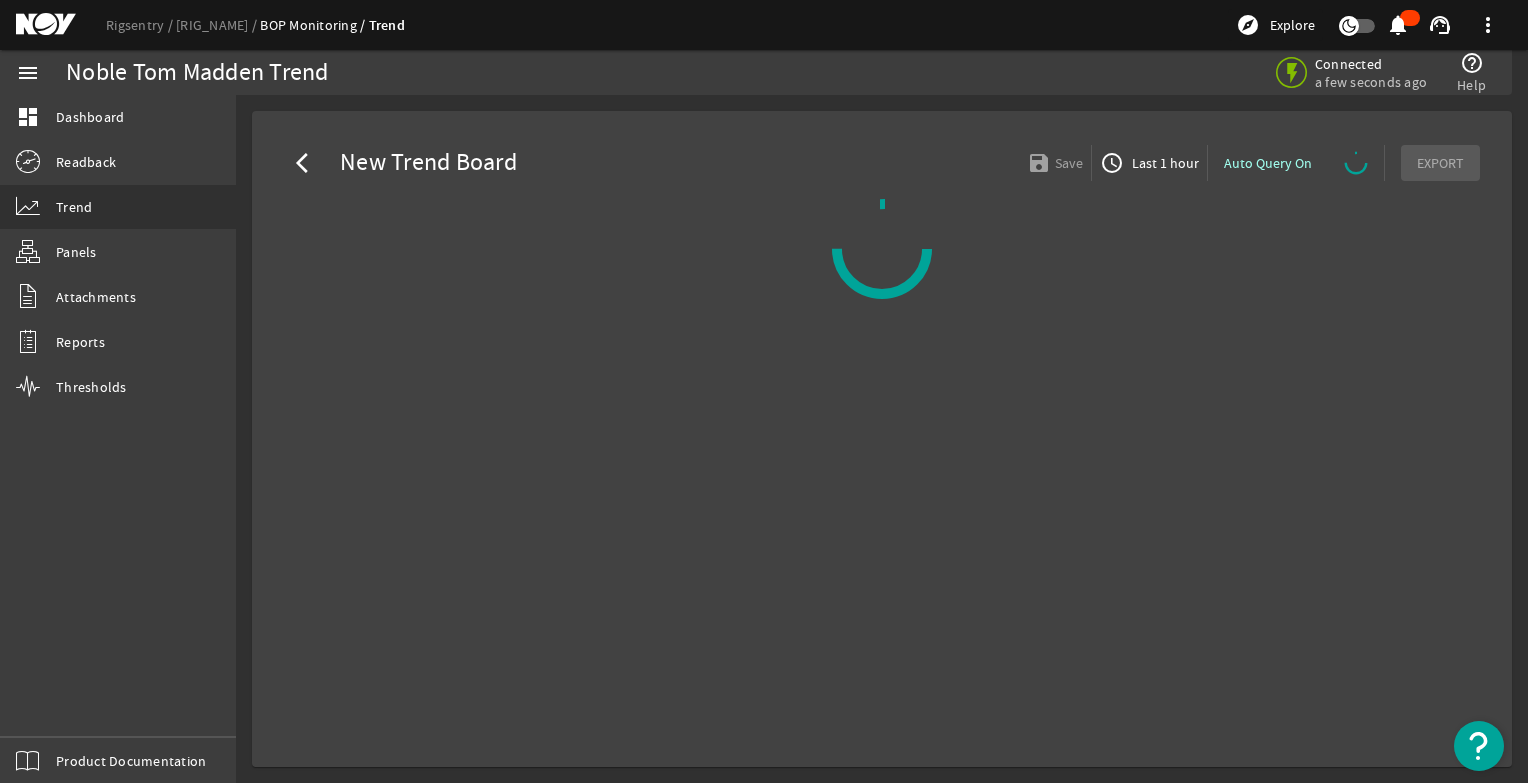 select on "ALL" 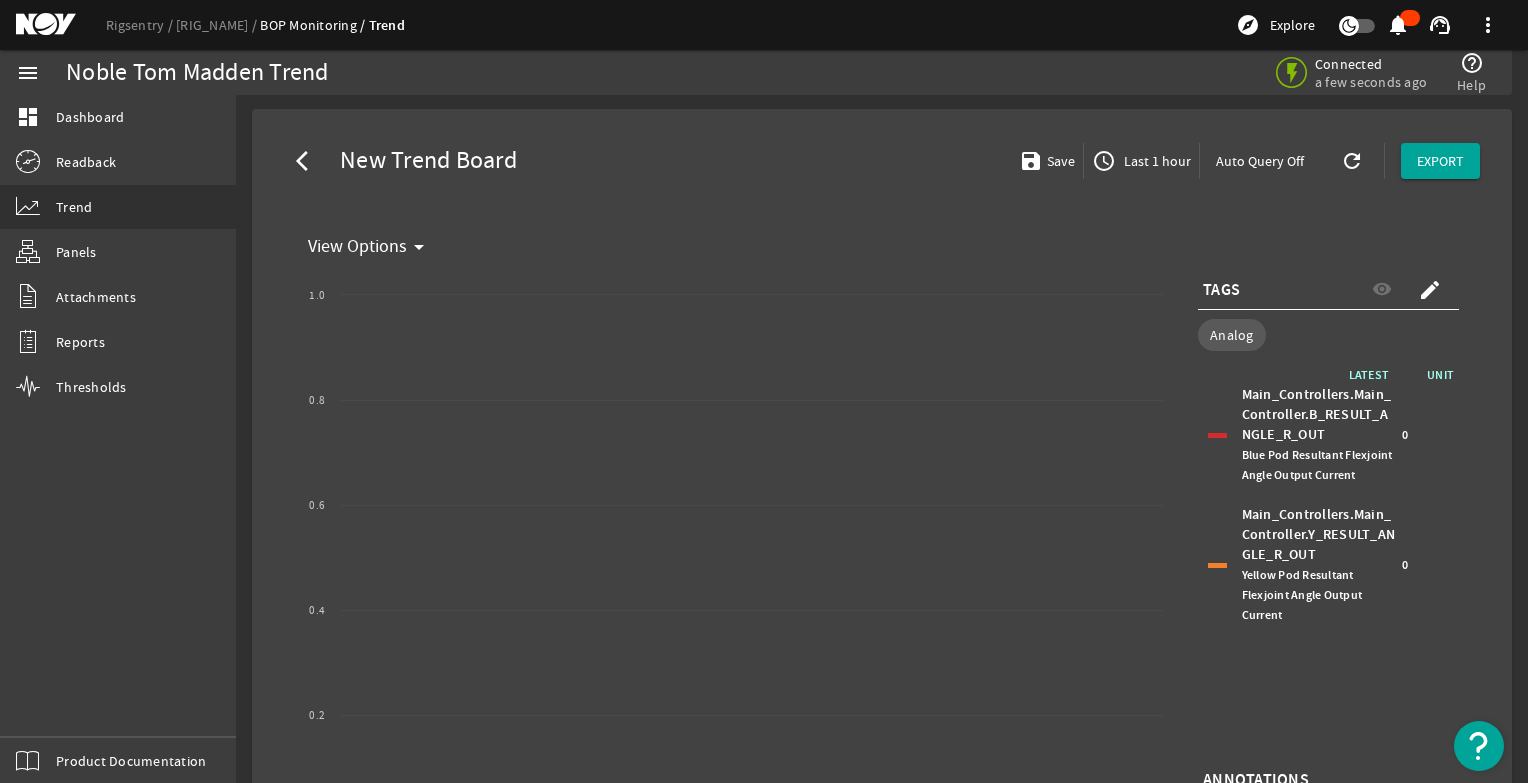 scroll, scrollTop: 0, scrollLeft: 0, axis: both 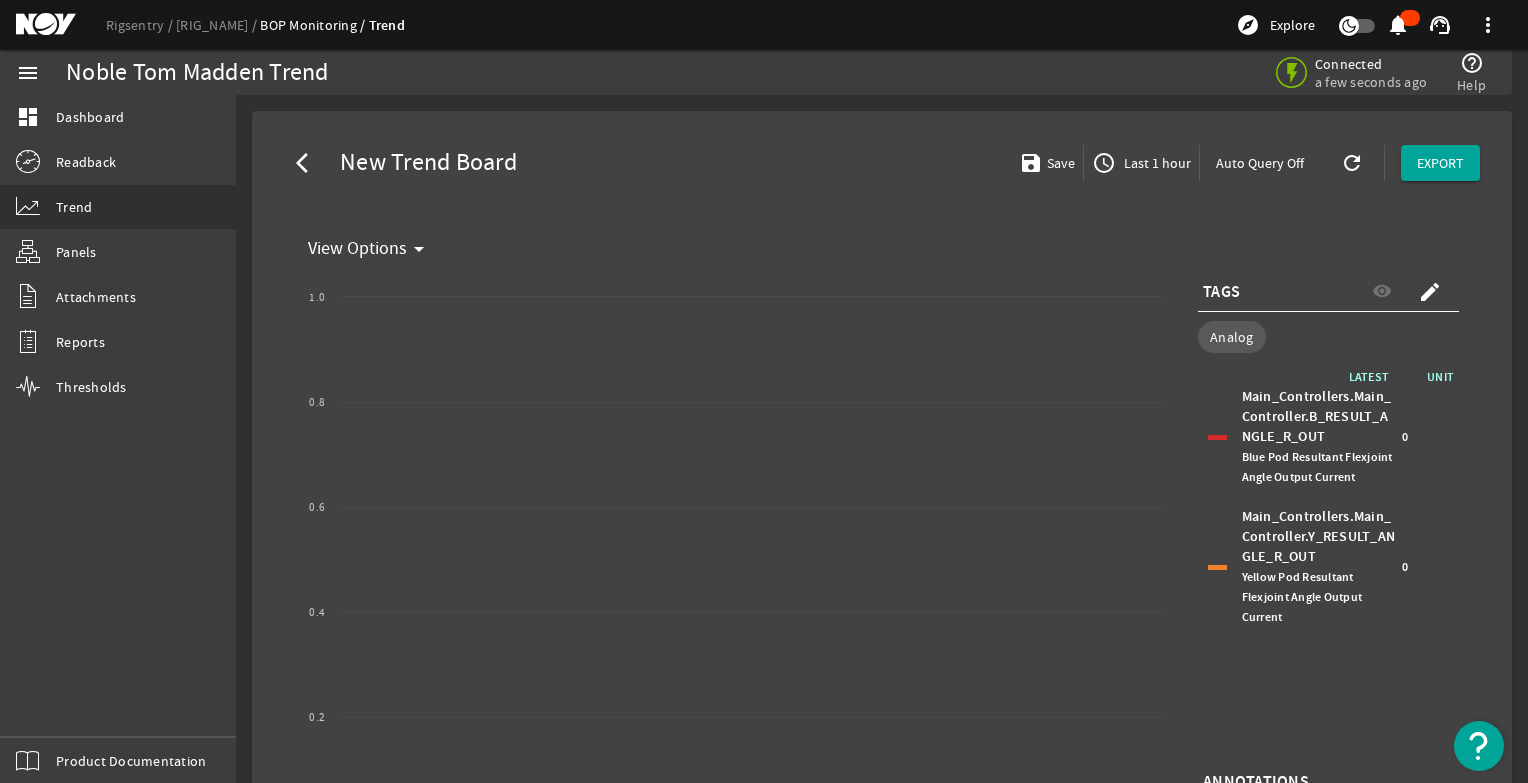 click on "Last 1 hour" 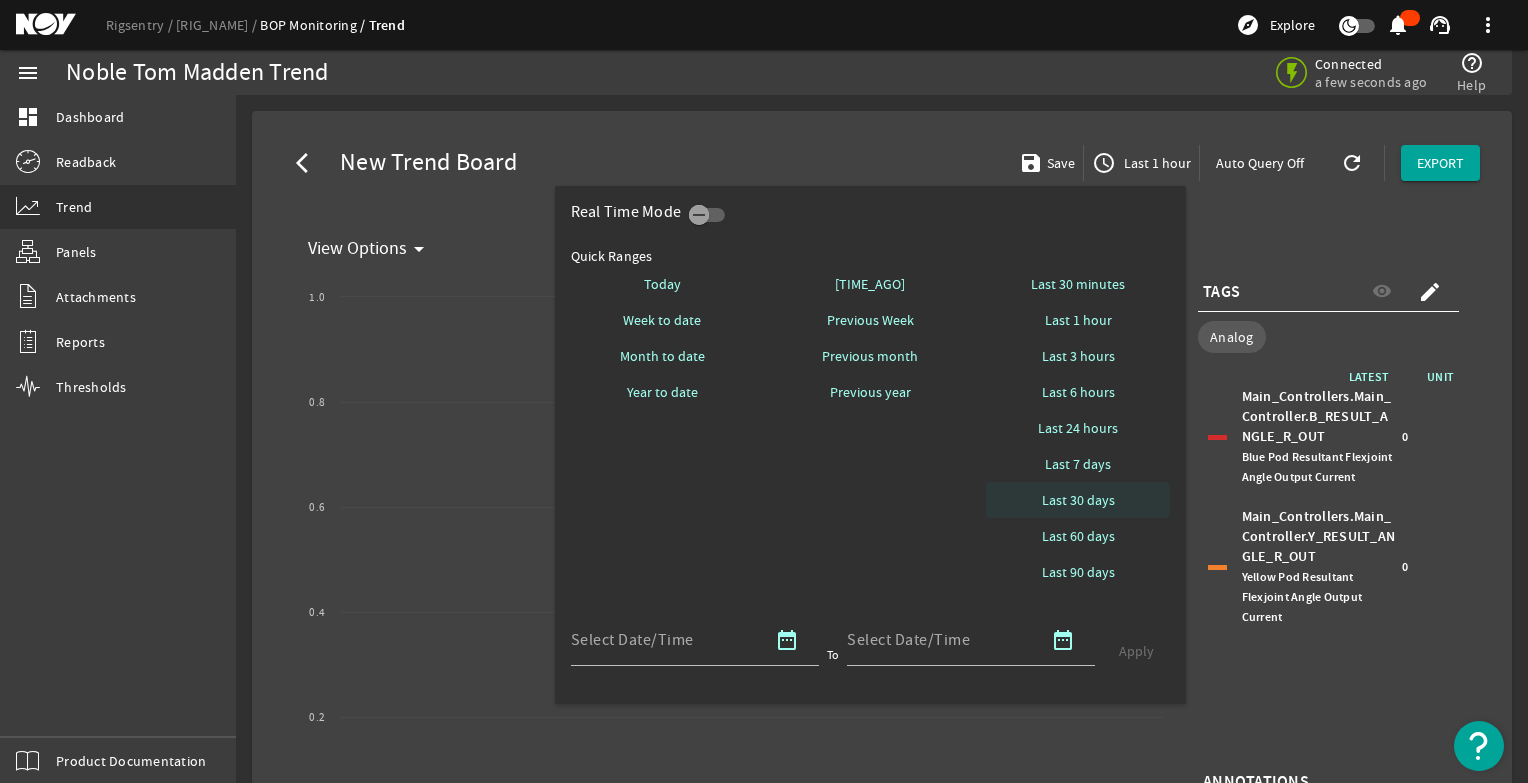 click on "Last 30 days" at bounding box center [1078, 500] 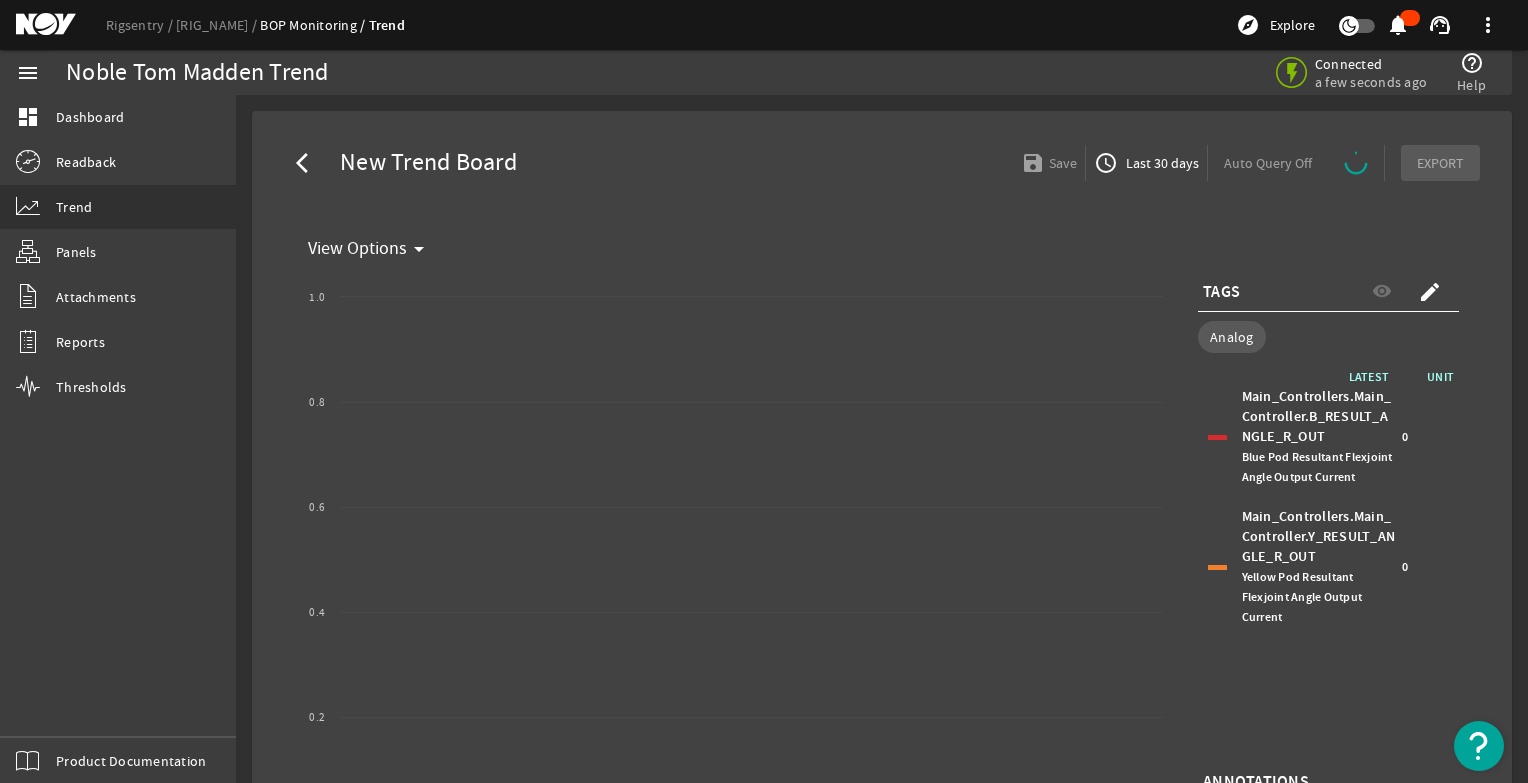 select on "ALL" 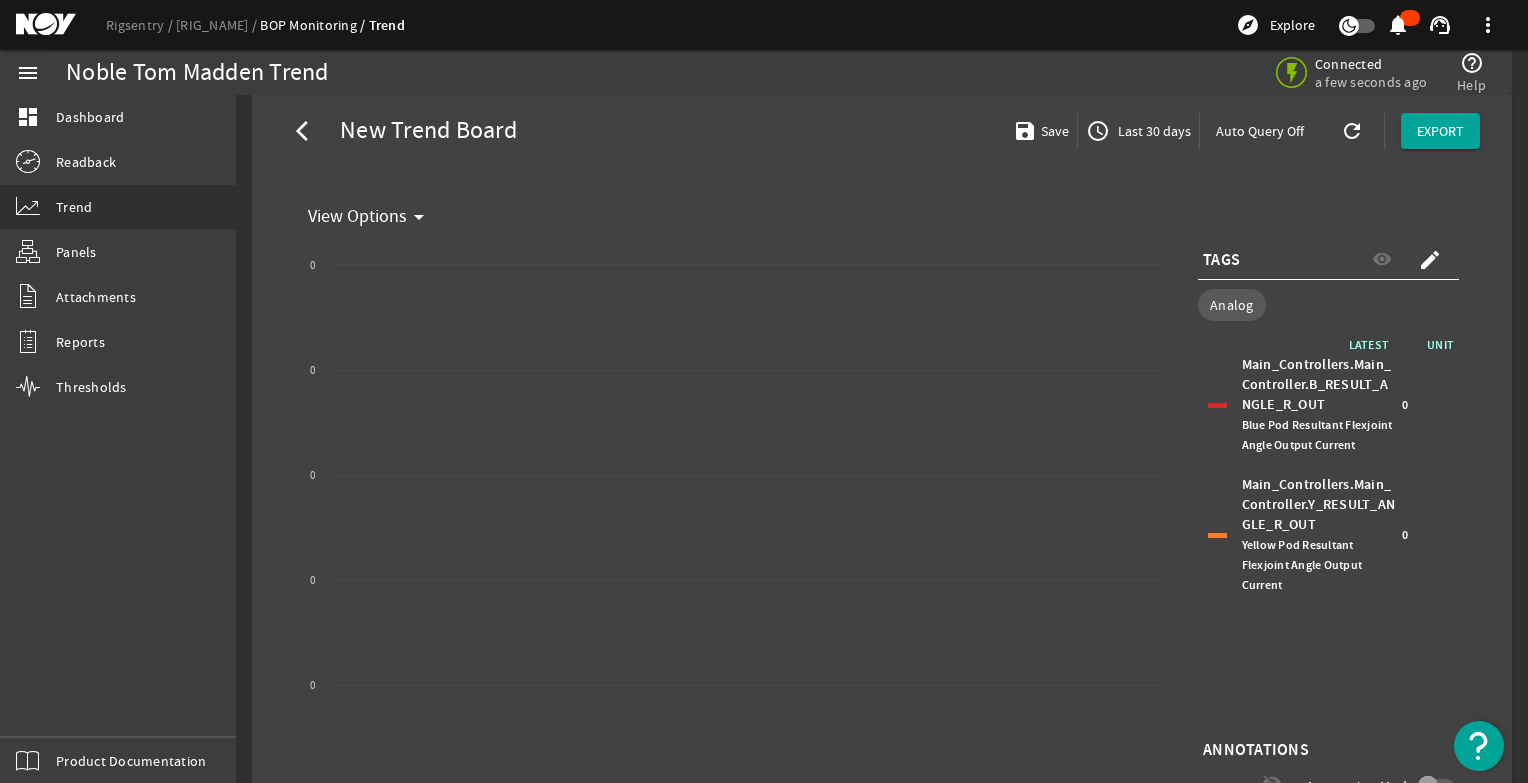 scroll, scrollTop: 0, scrollLeft: 0, axis: both 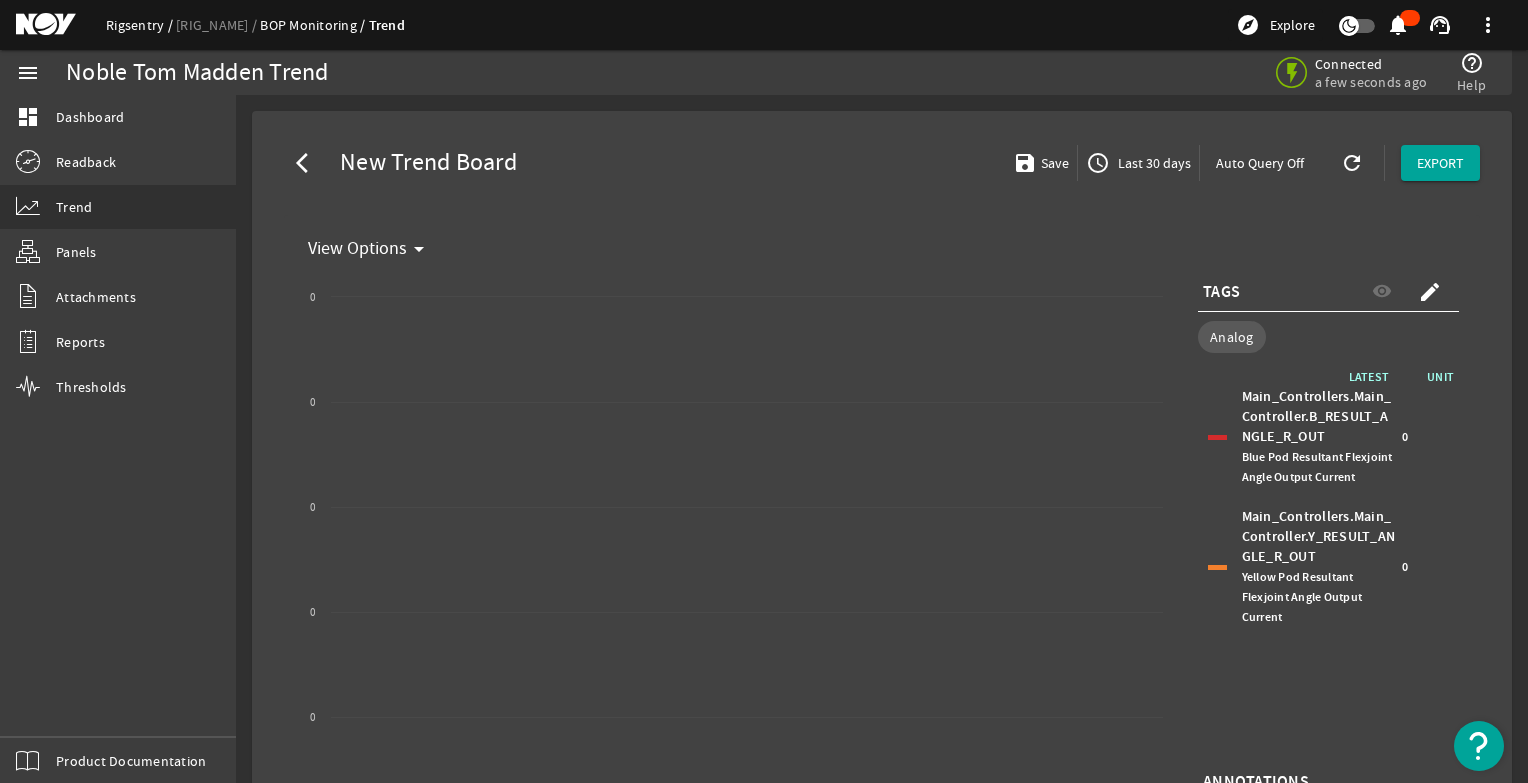 click on "Rigsentry" 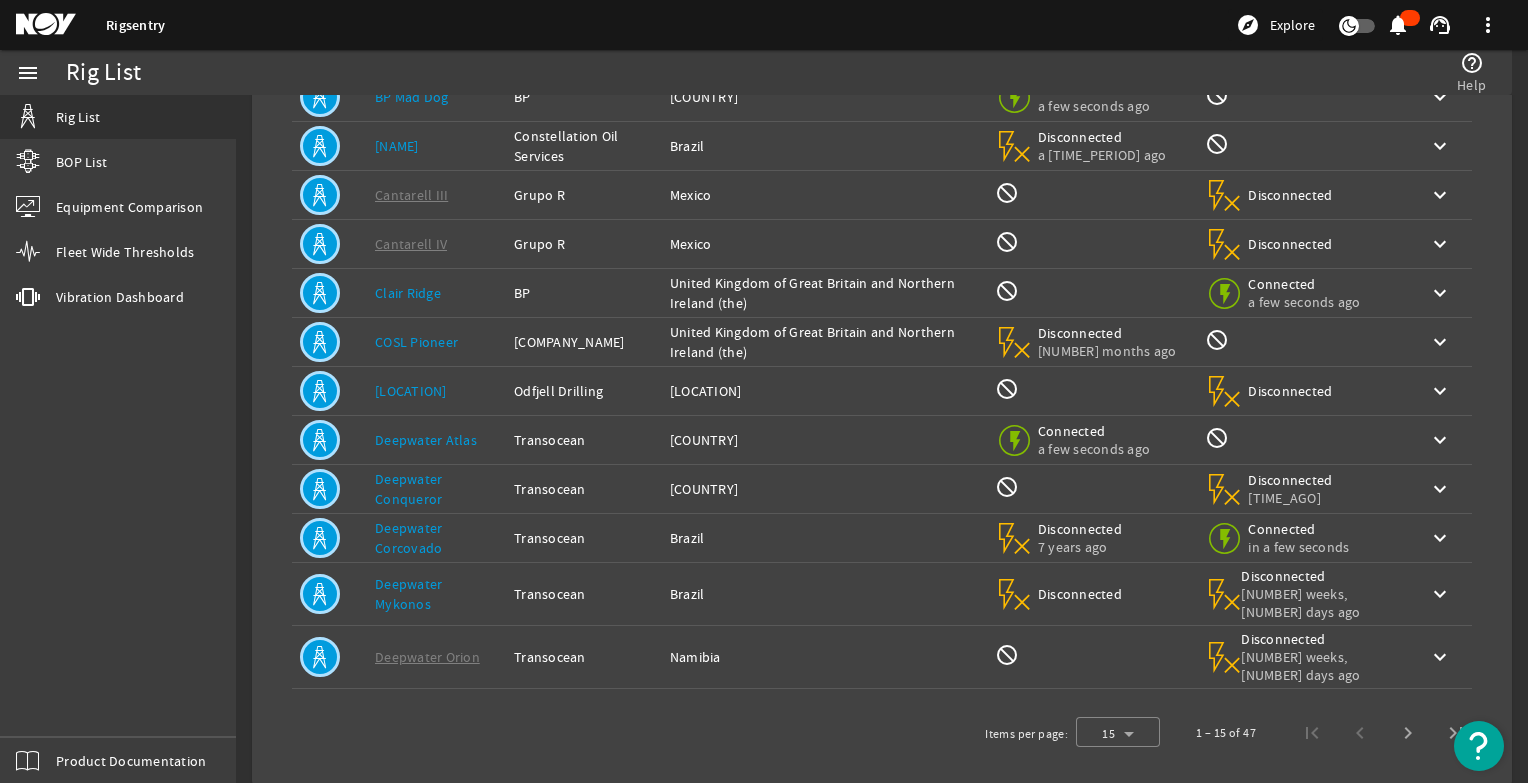 scroll, scrollTop: 395, scrollLeft: 0, axis: vertical 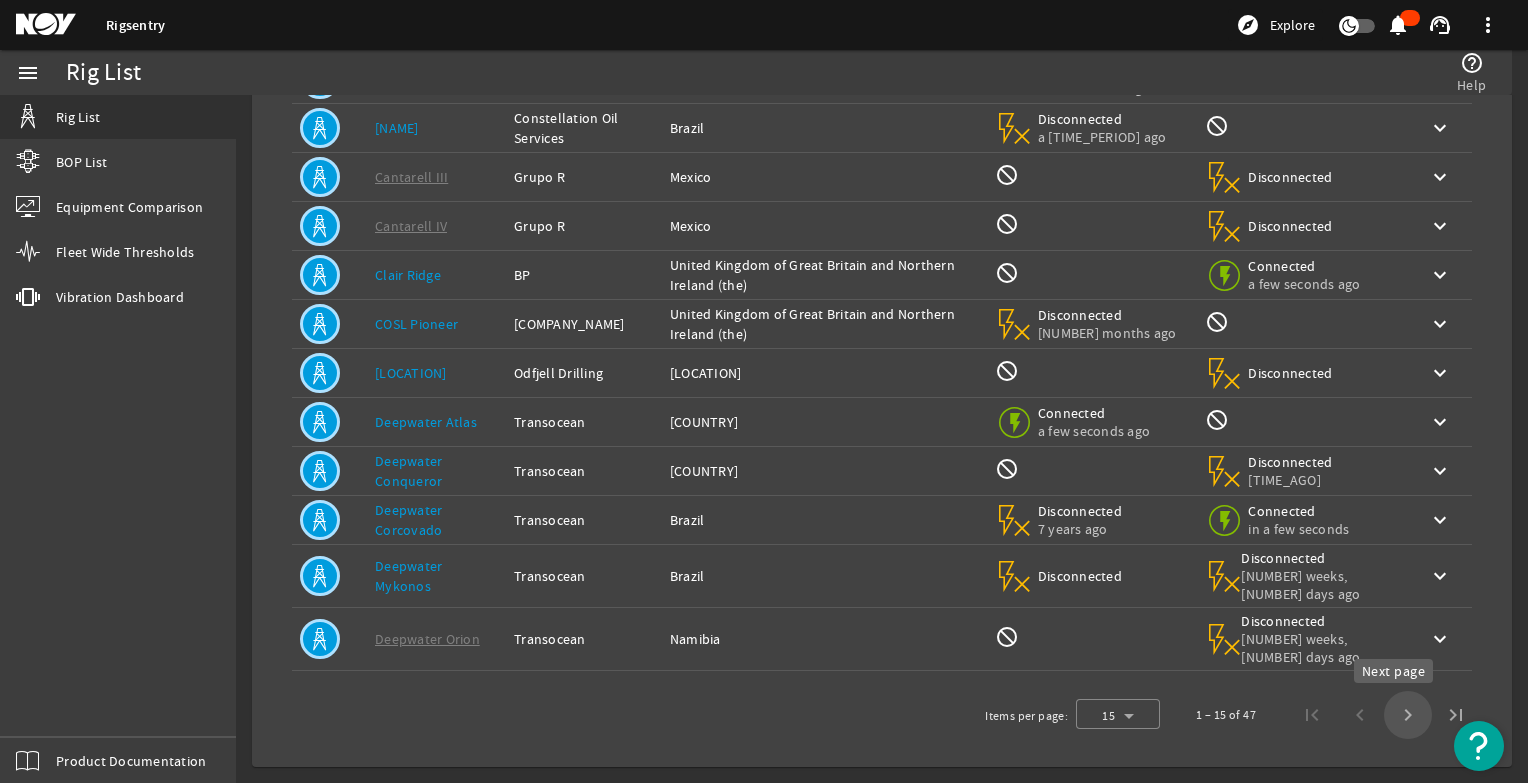 click 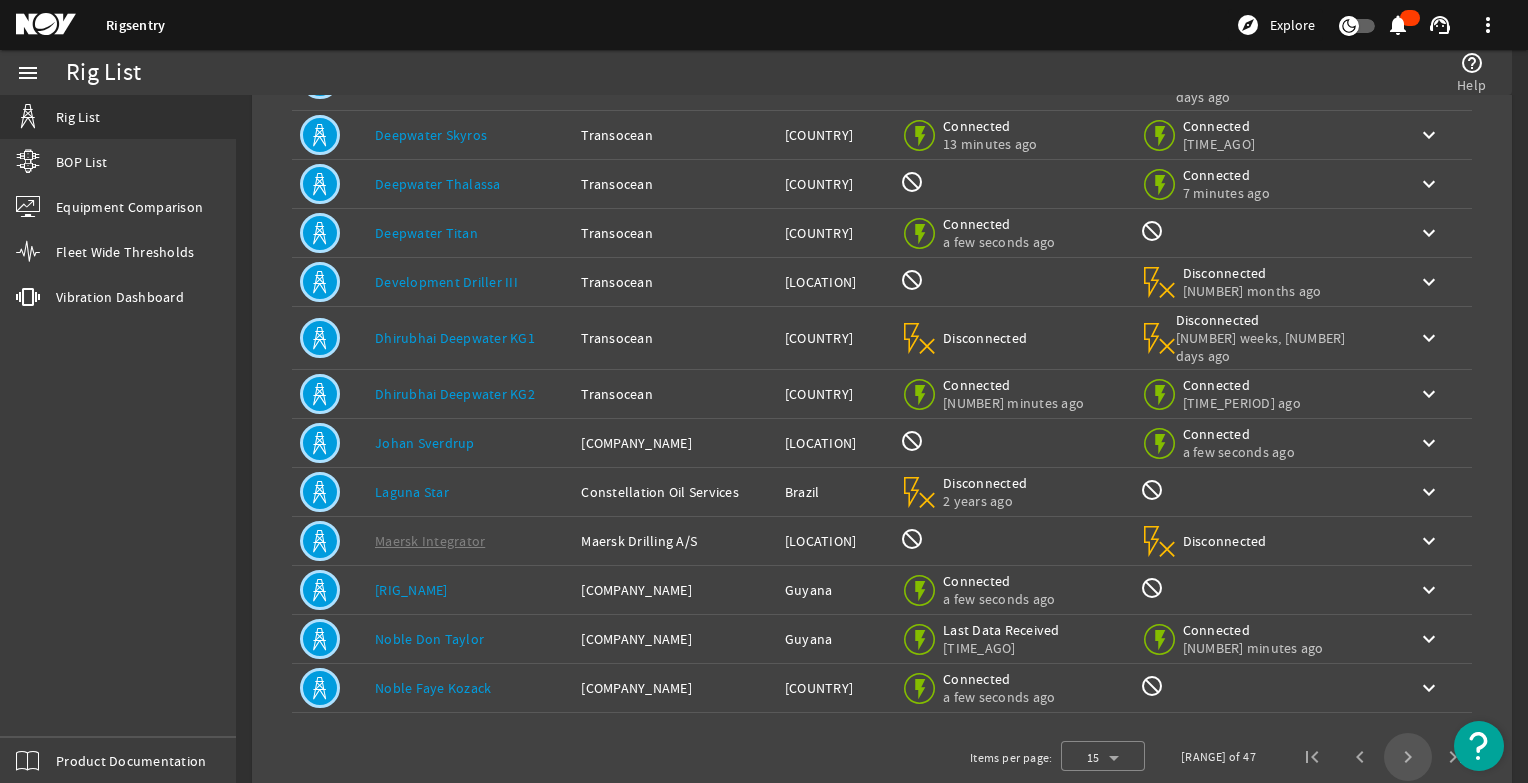 click 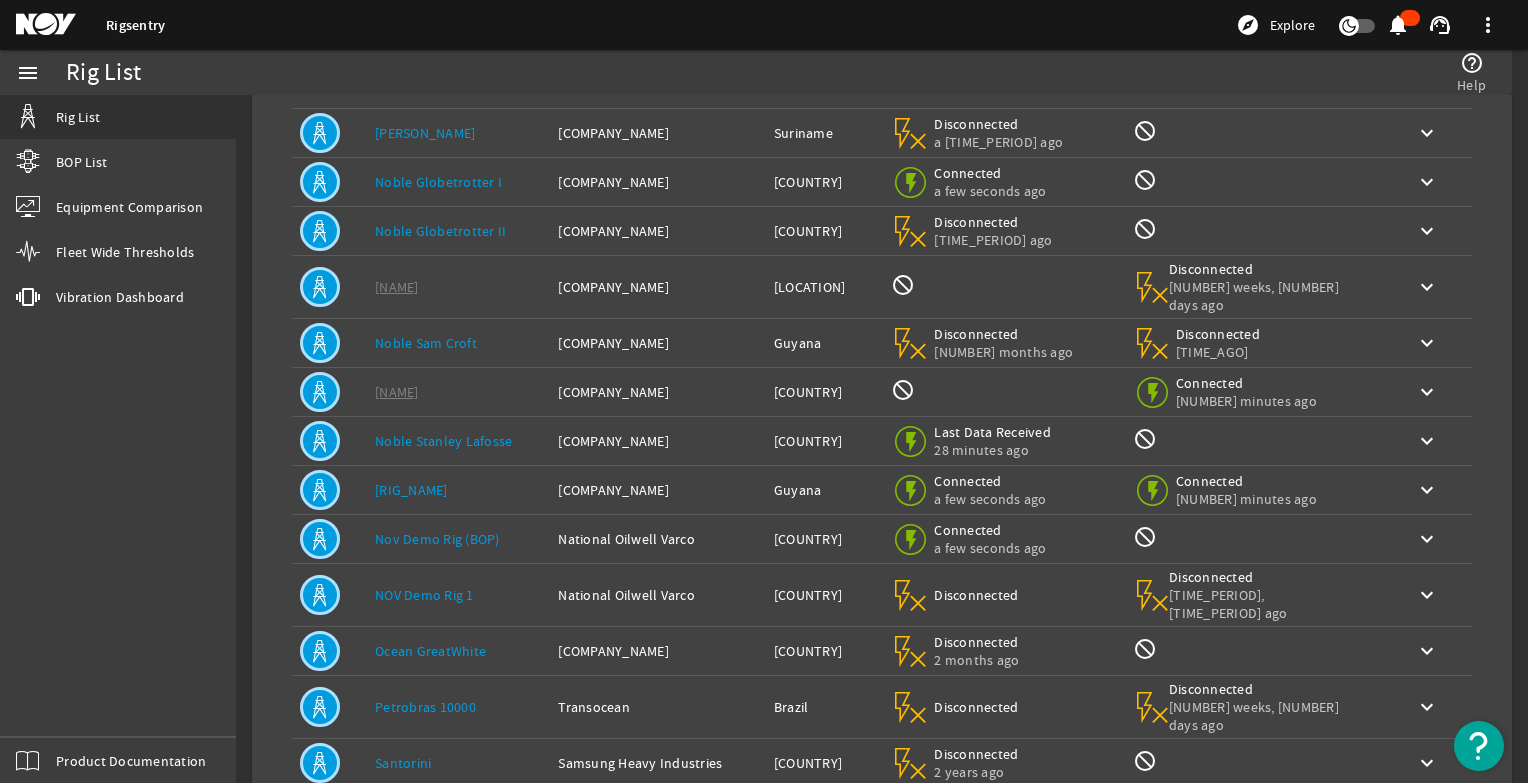 scroll, scrollTop: 0, scrollLeft: 0, axis: both 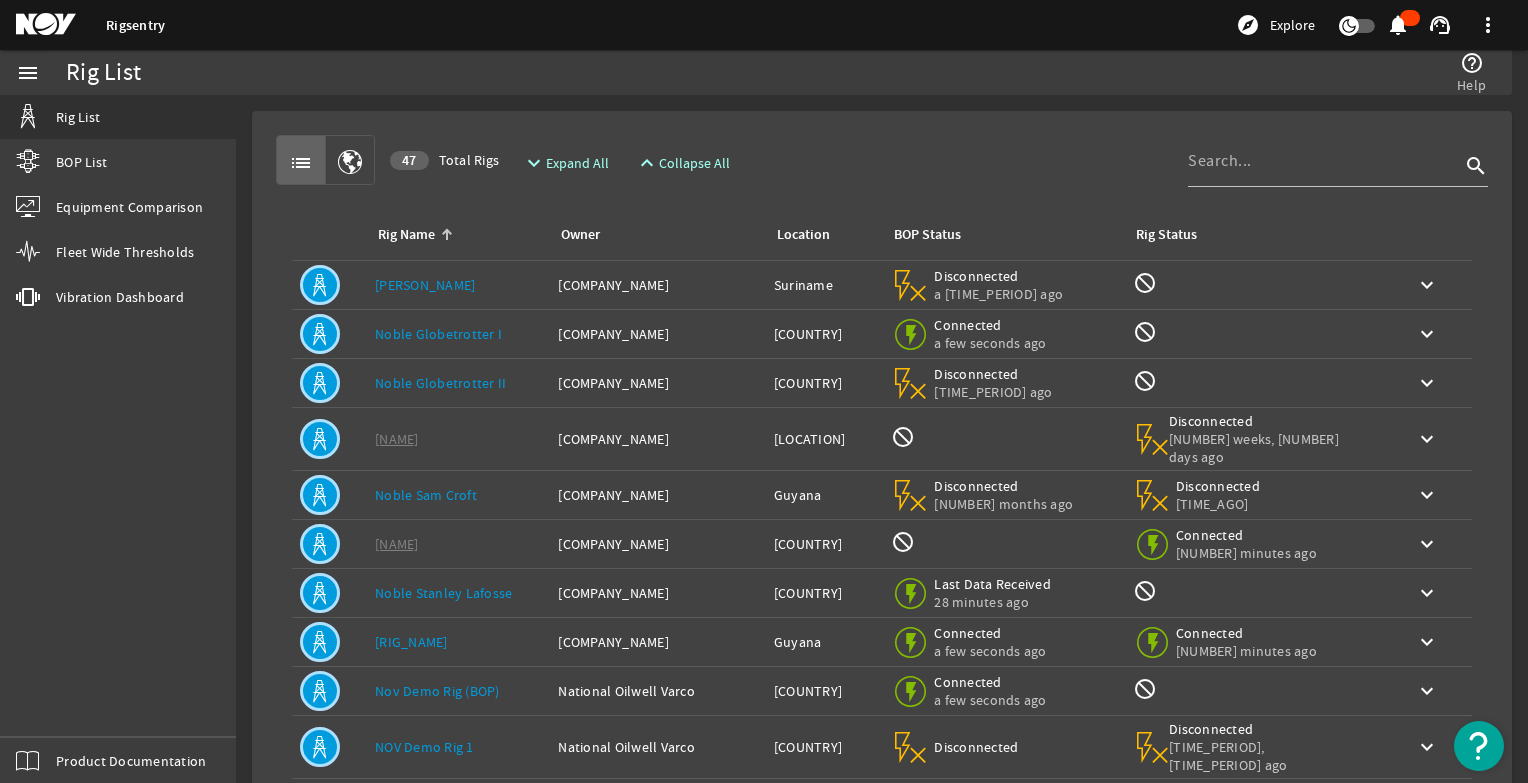 click on "Noble Globetrotter I" 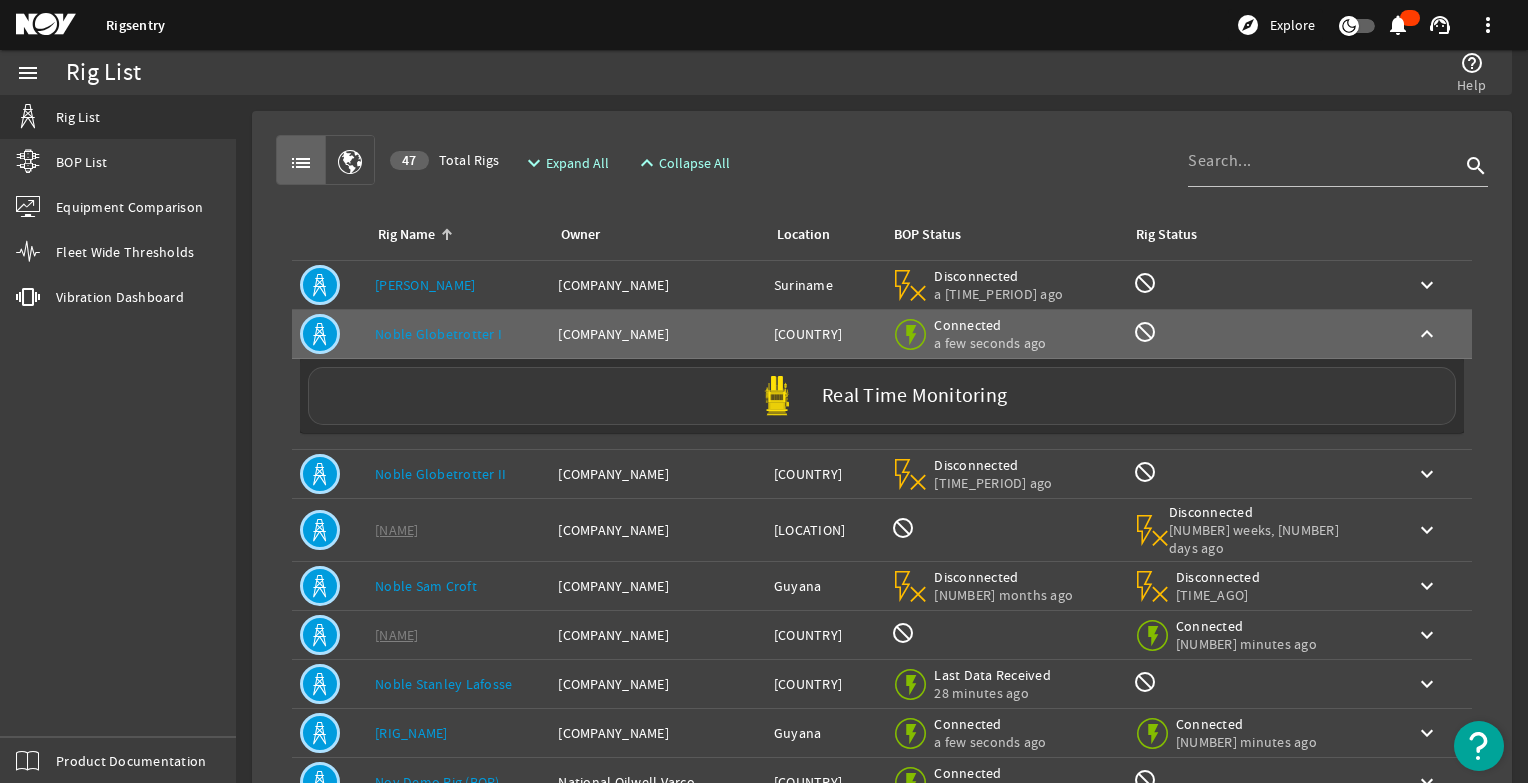 click on "Real Time Monitoring" 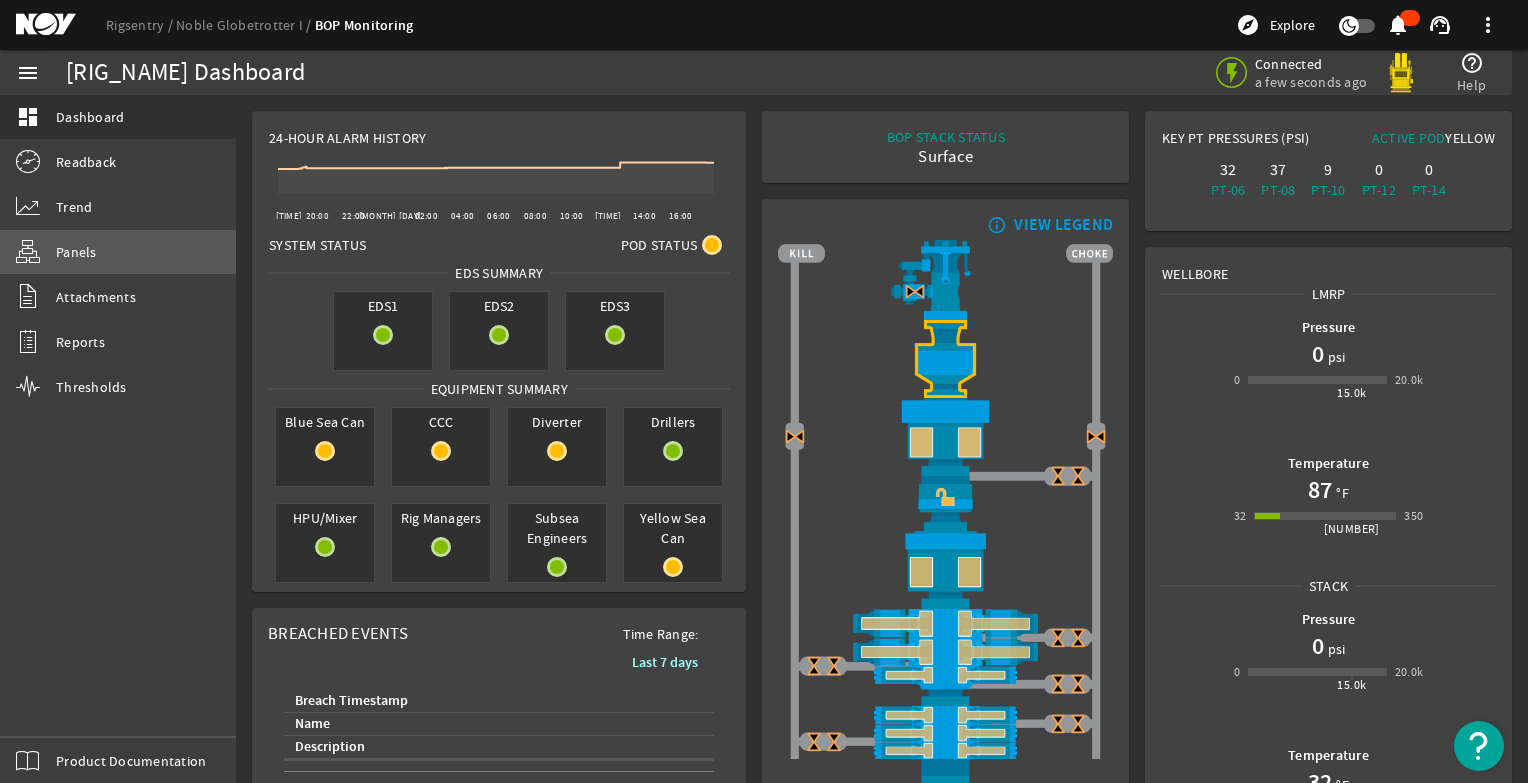 click on "Panels" 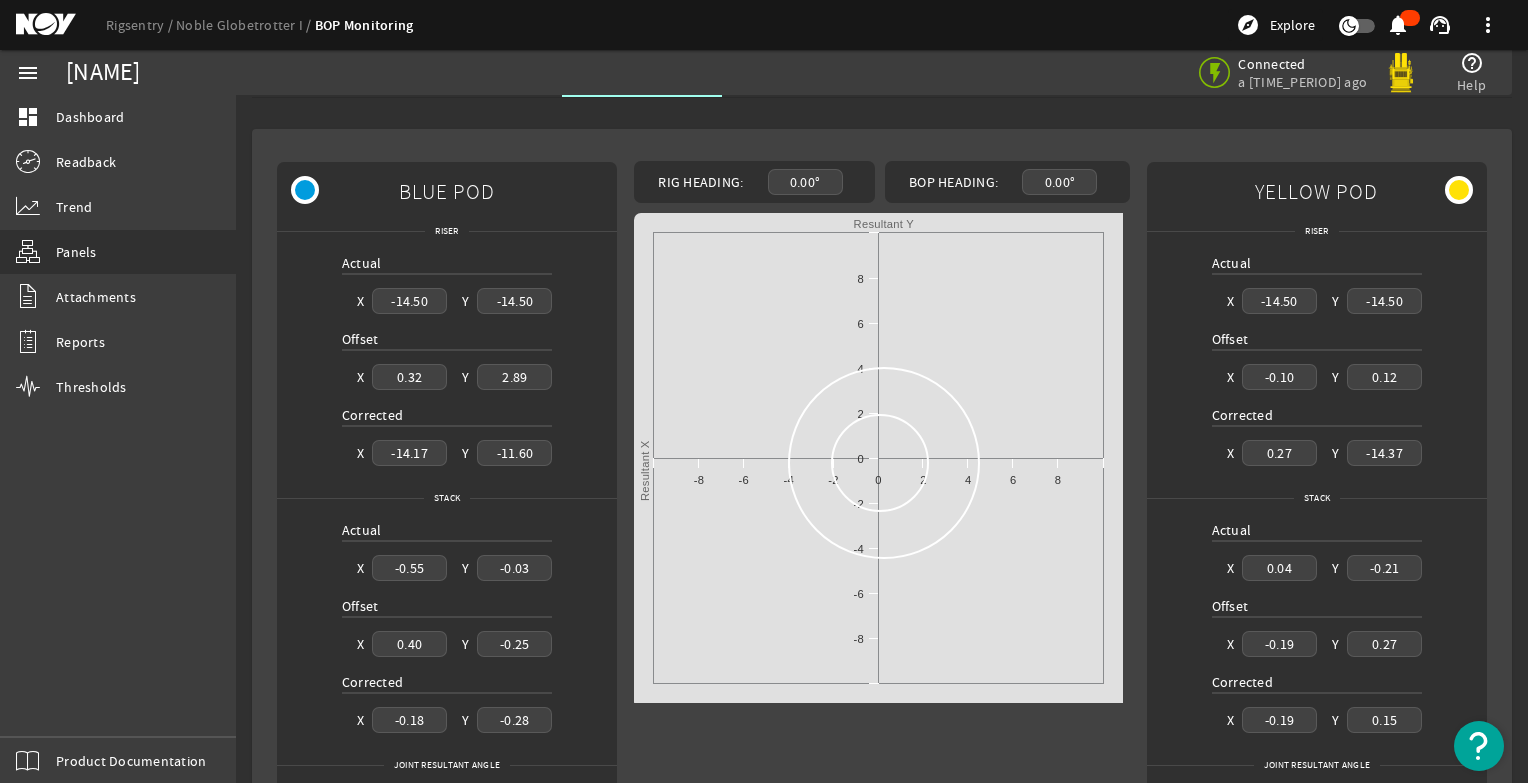 scroll, scrollTop: 0, scrollLeft: 0, axis: both 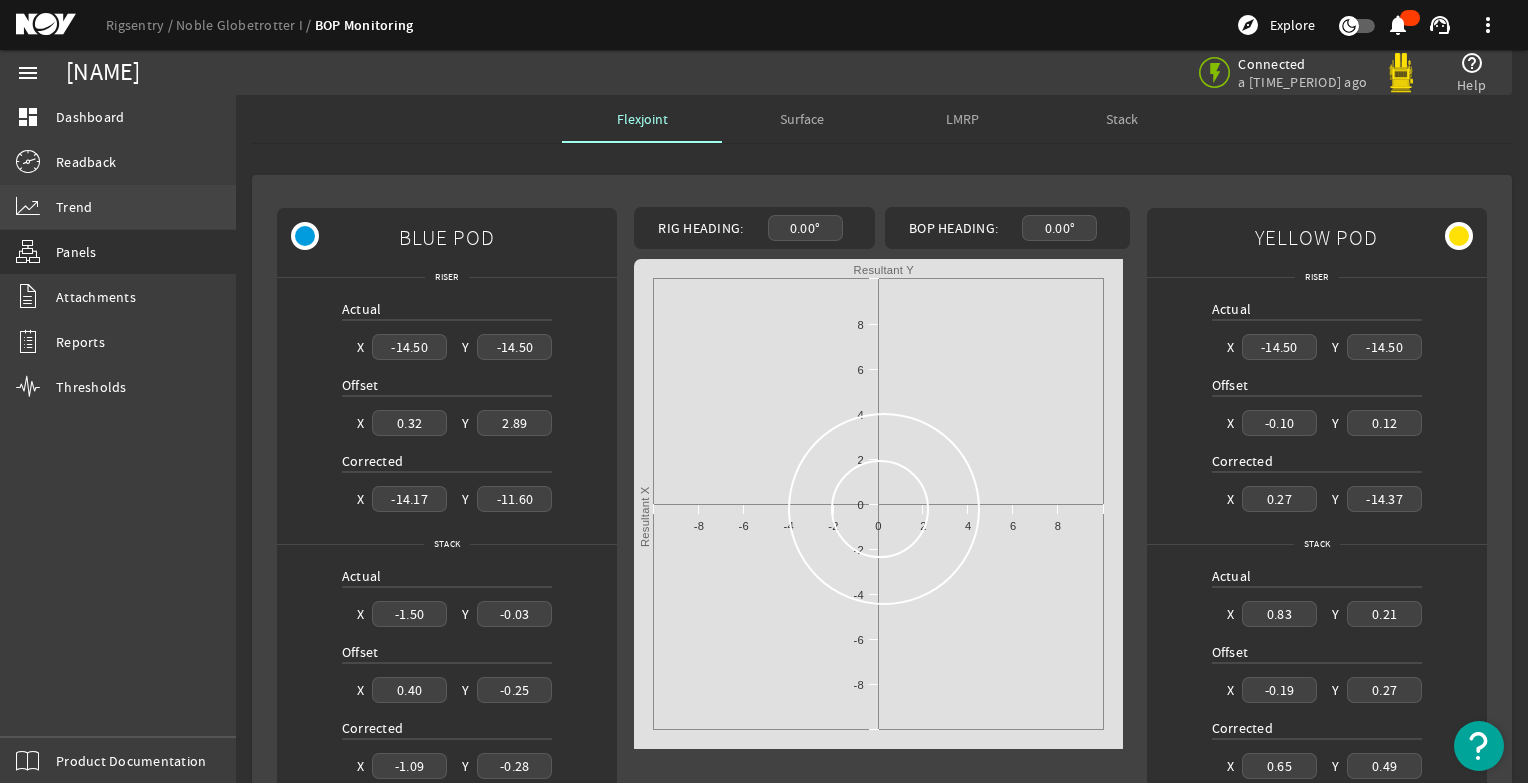 click on "Trend" 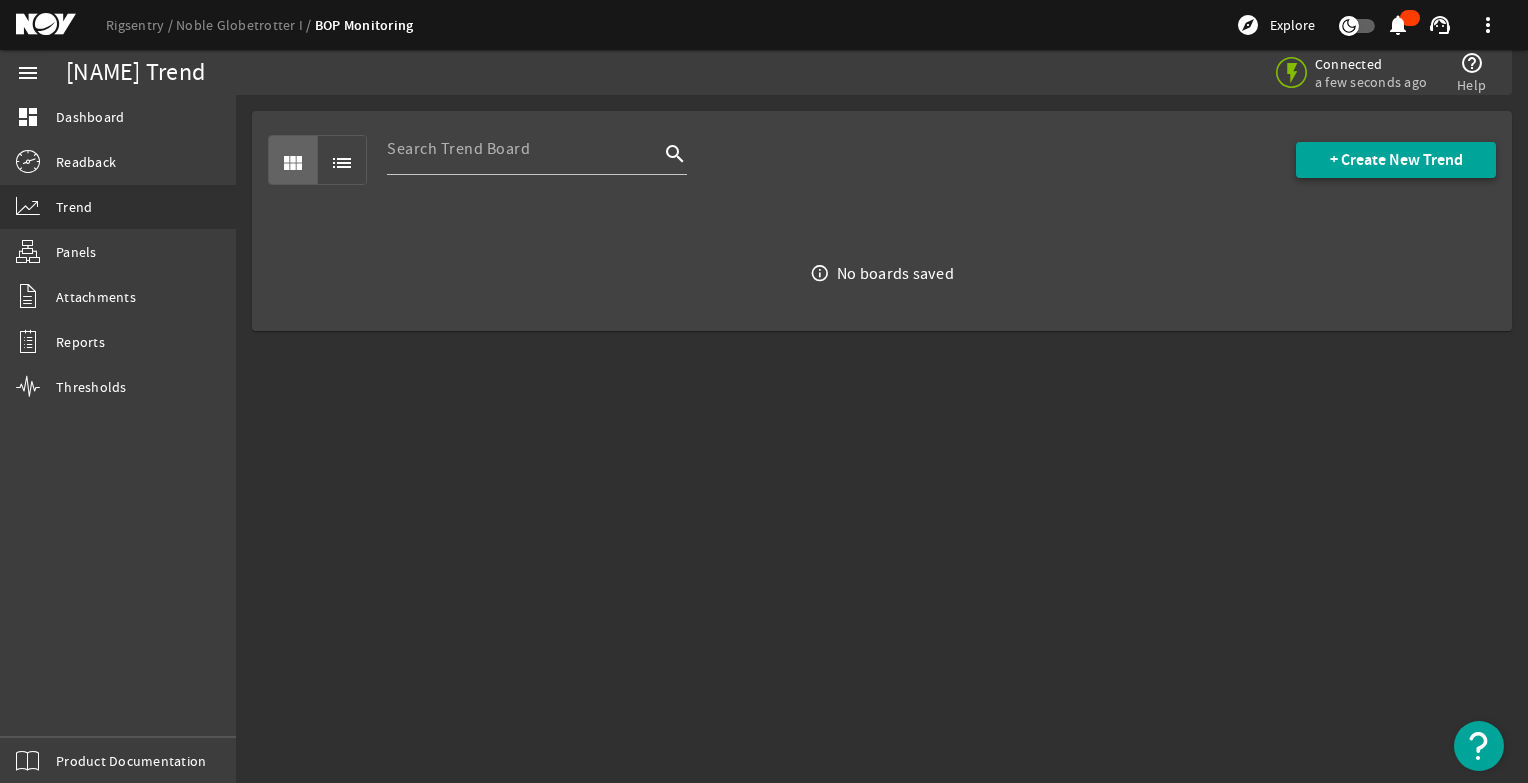 click on "+ Create New Trend" 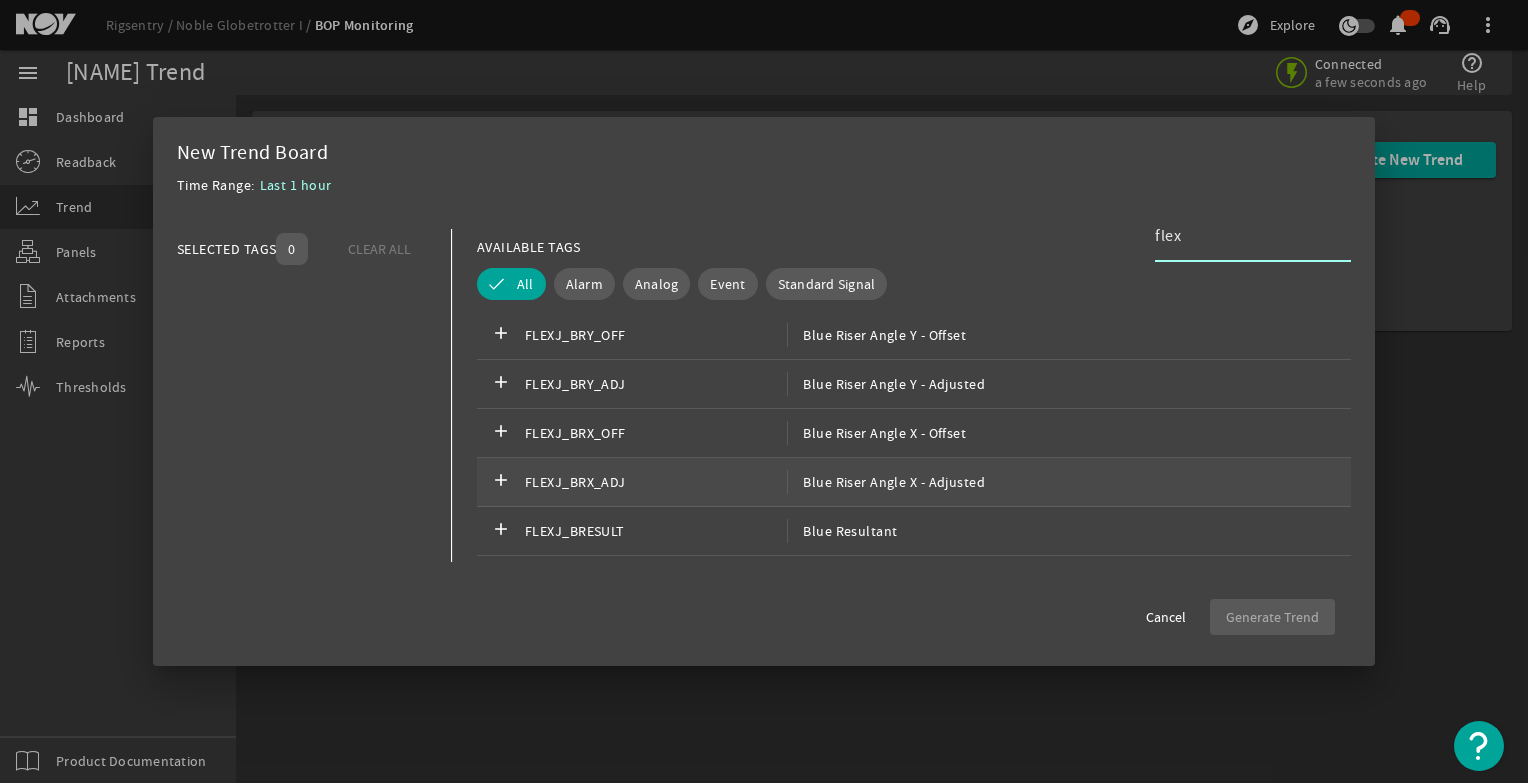 scroll, scrollTop: 300, scrollLeft: 0, axis: vertical 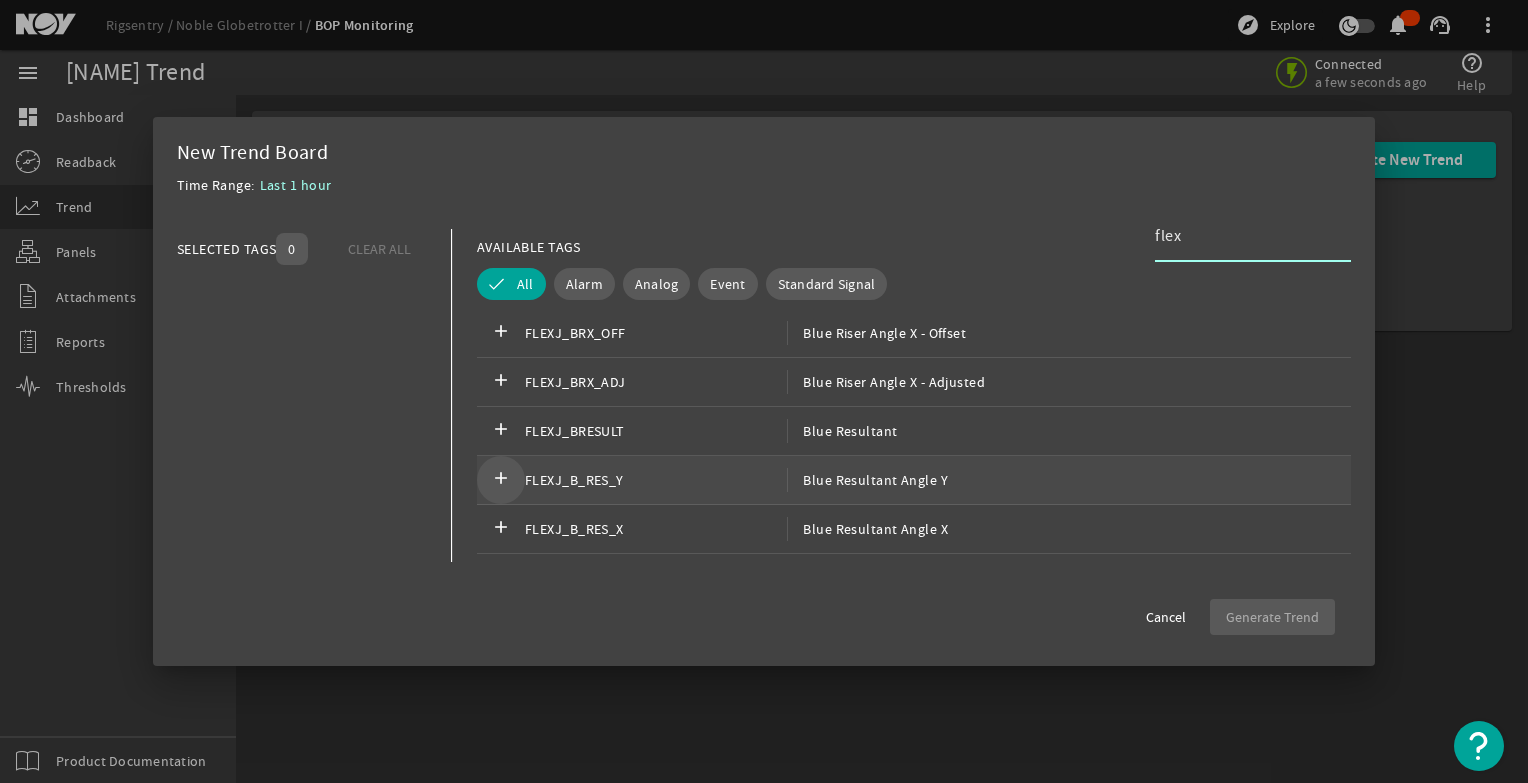 type on "flex" 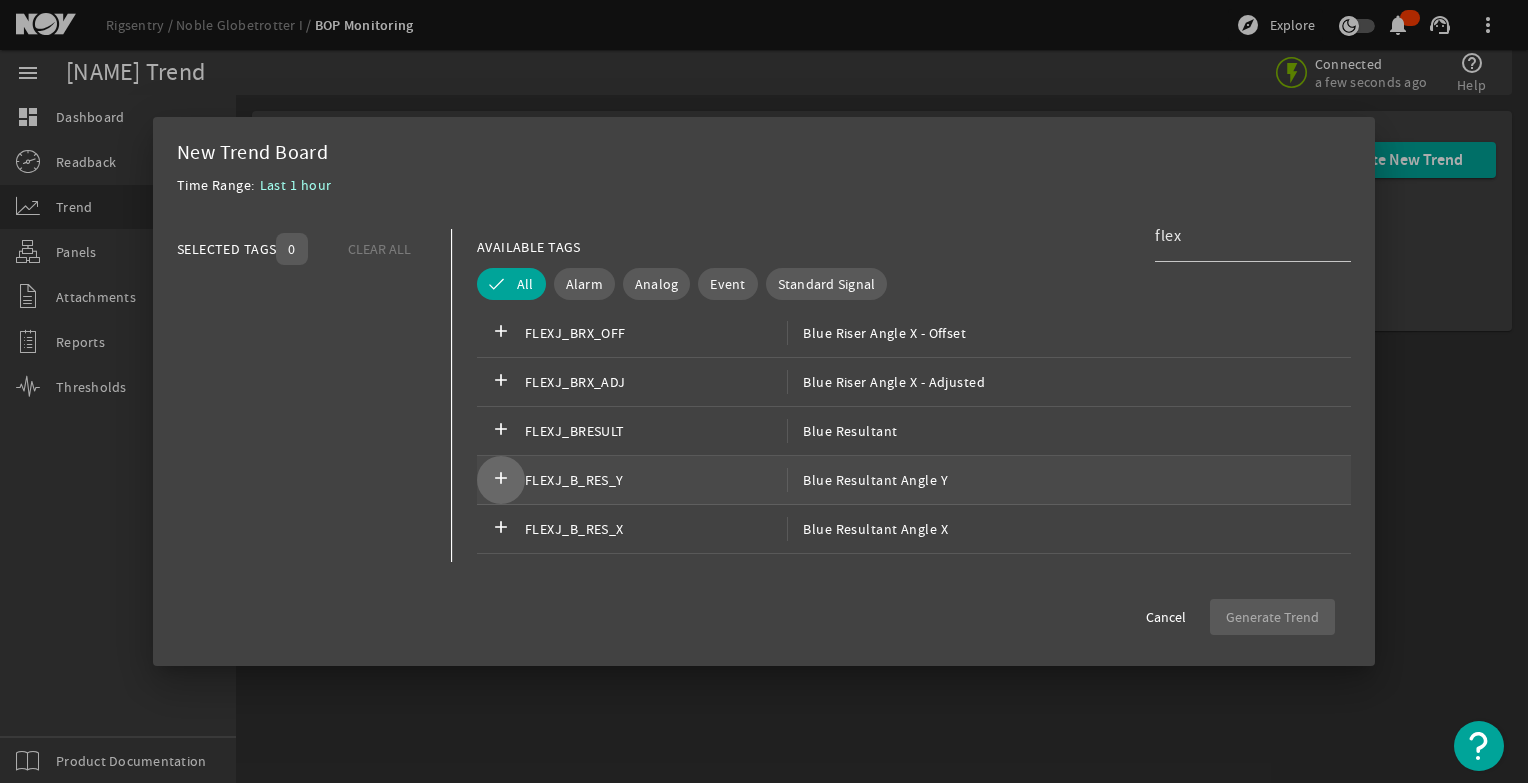 click on "add" at bounding box center [501, 480] 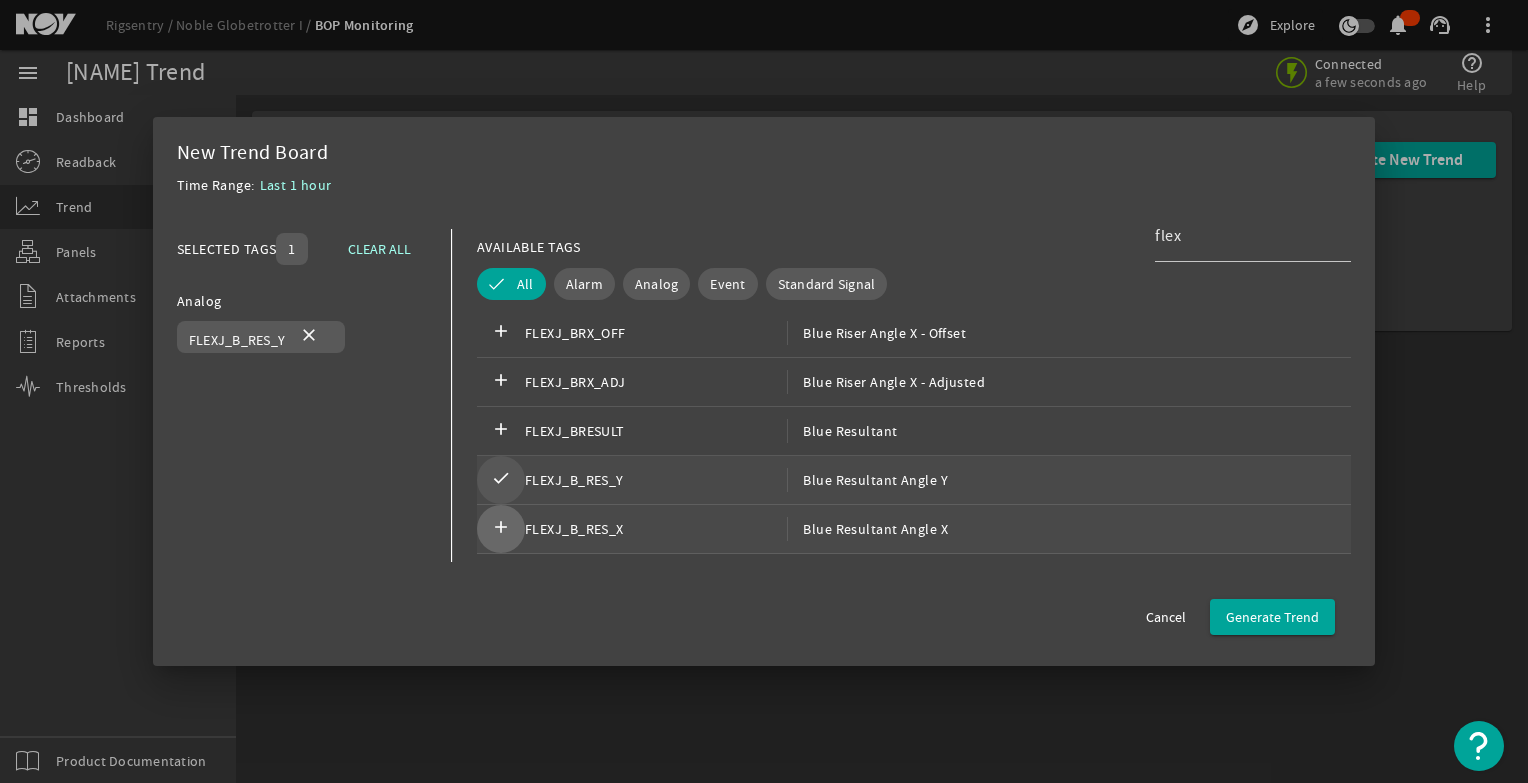 click on "add" at bounding box center (501, 529) 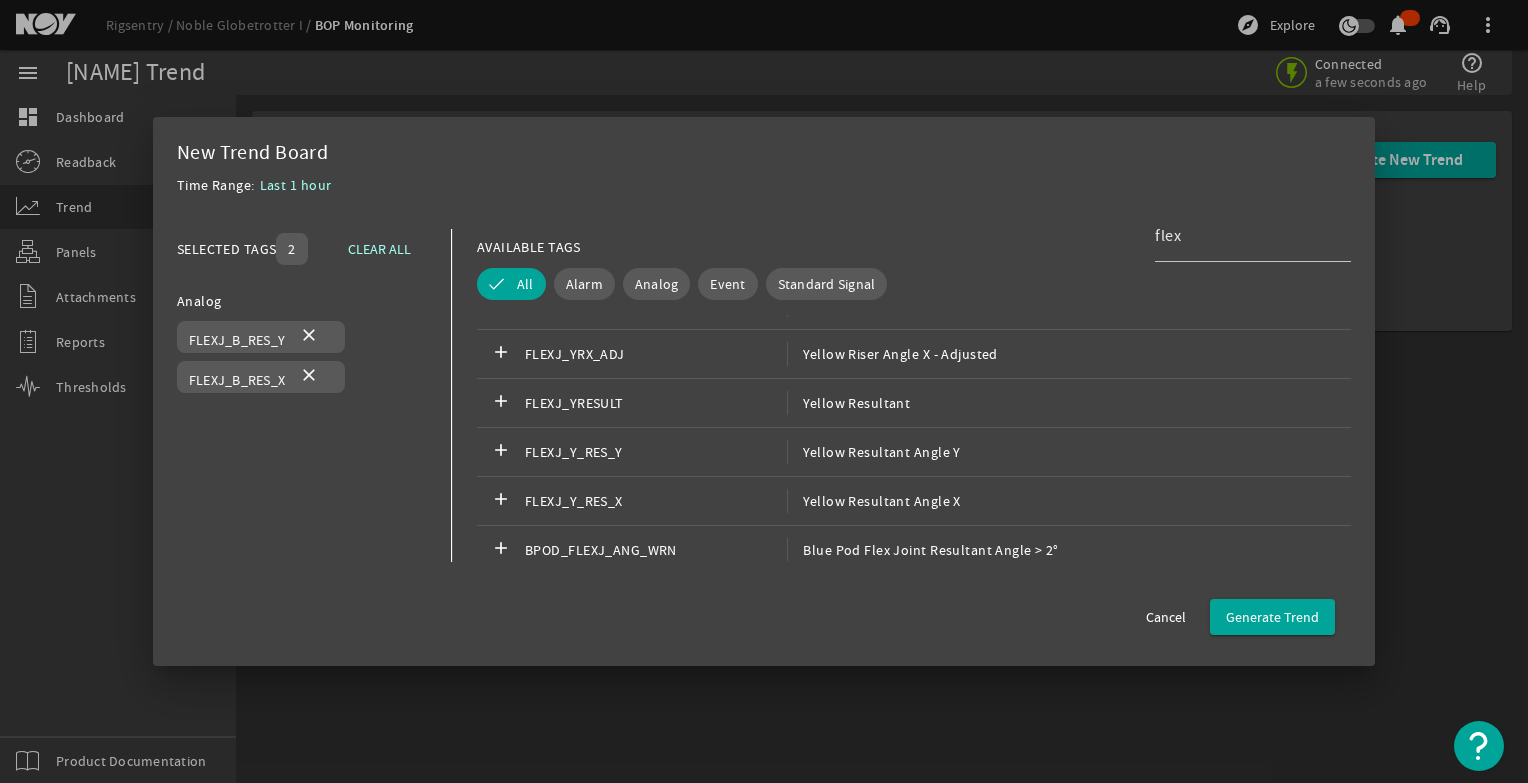 scroll, scrollTop: 900, scrollLeft: 0, axis: vertical 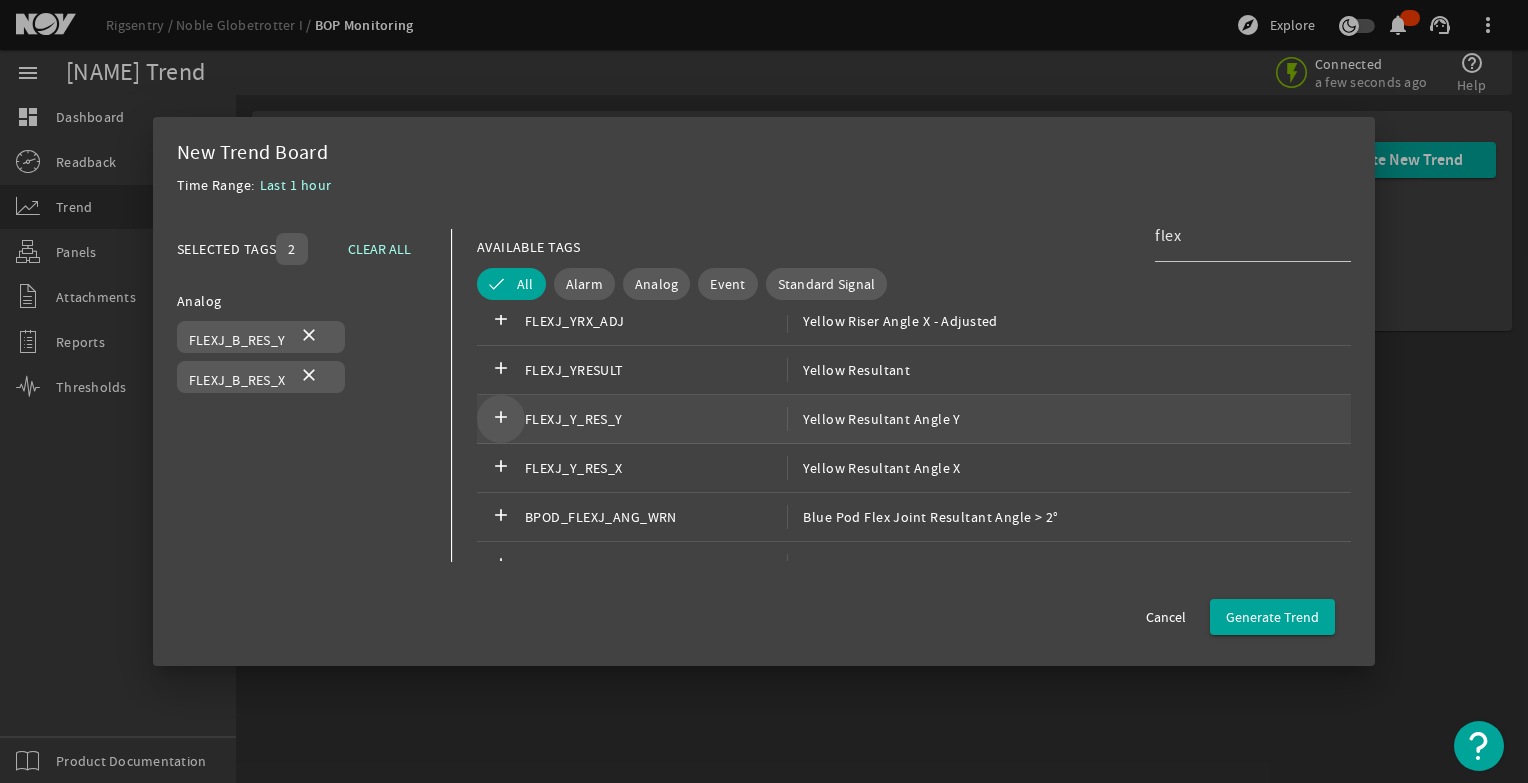 click on "add" at bounding box center [501, 419] 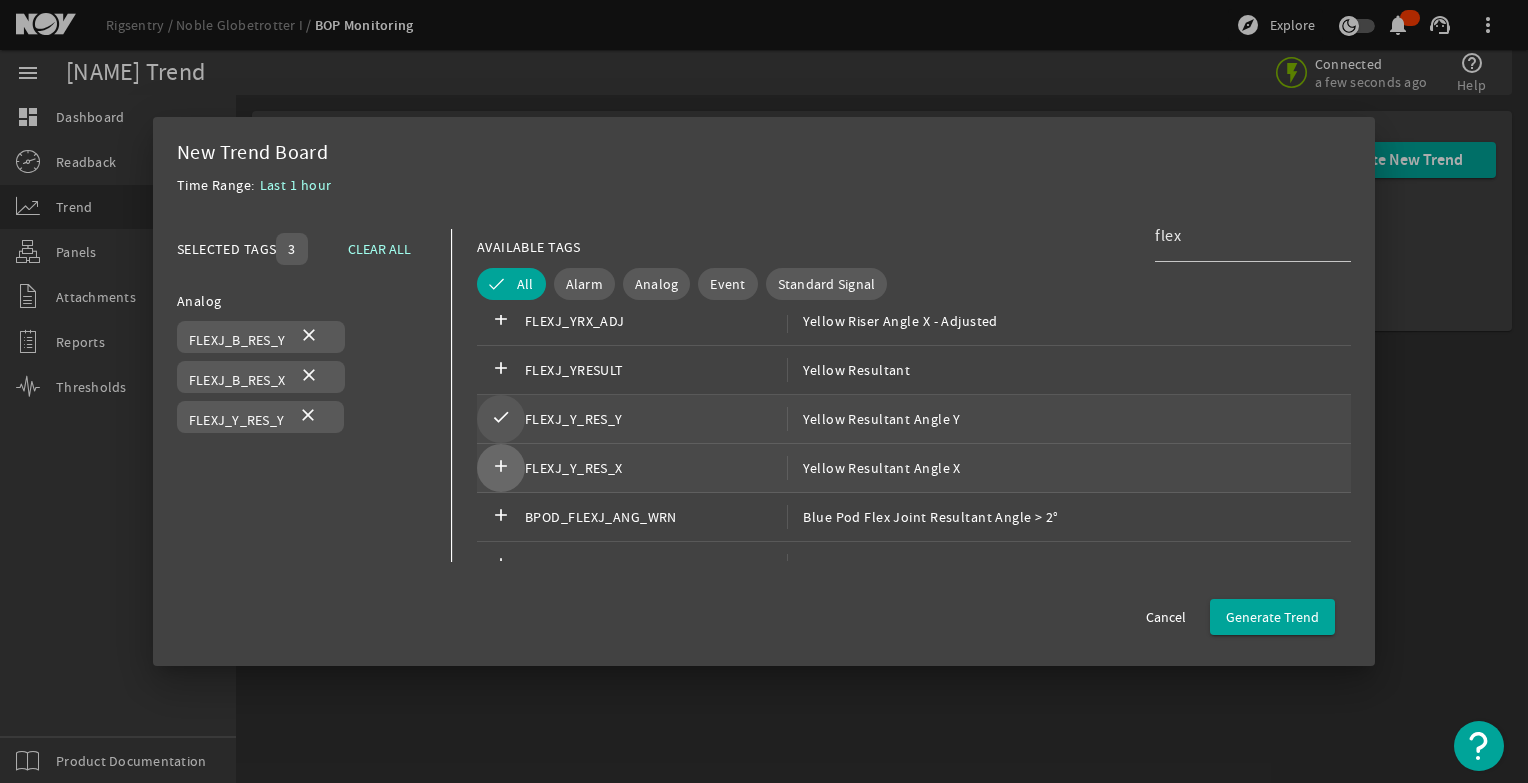 click on "add" at bounding box center (501, 468) 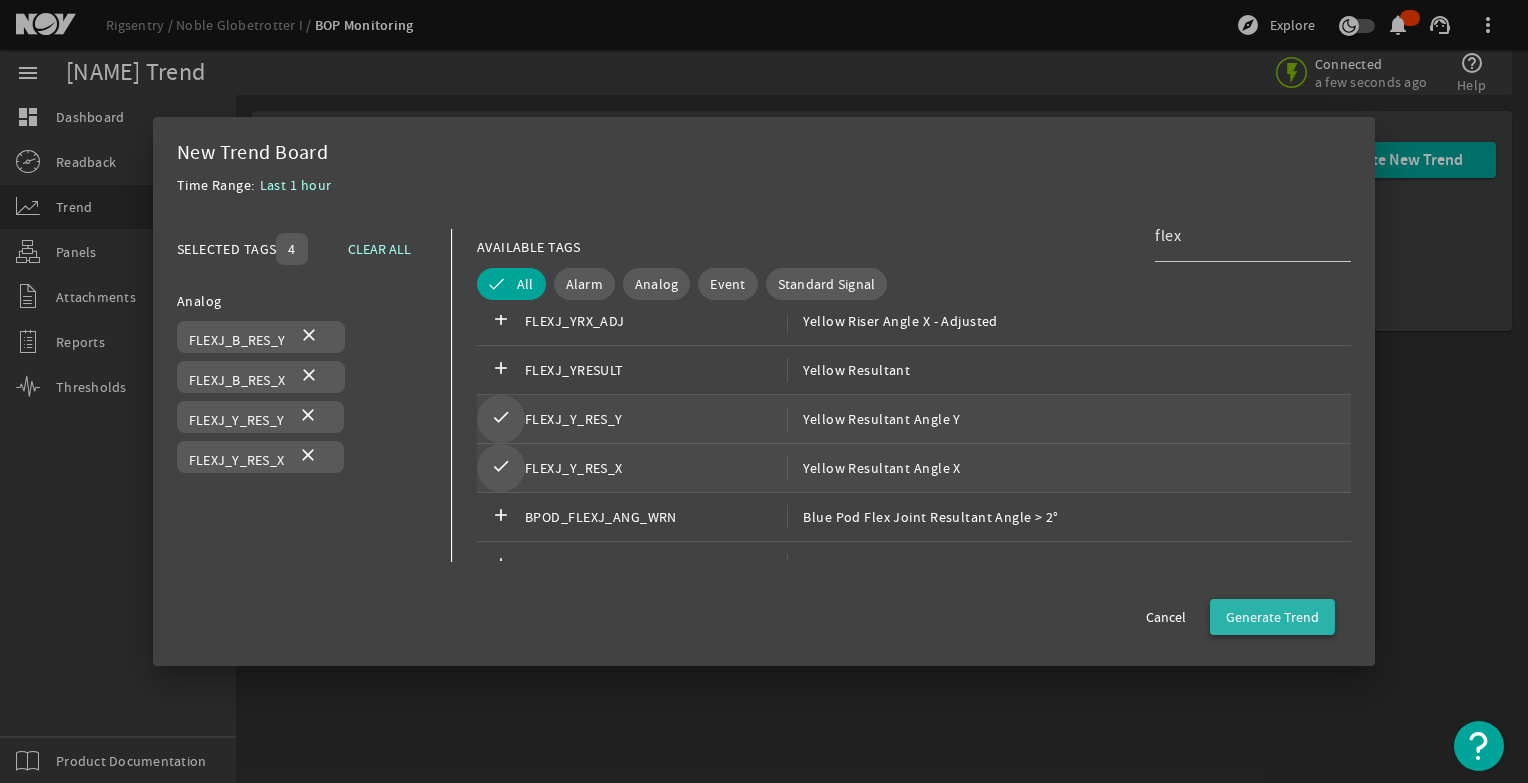 click on "Generate Trend" 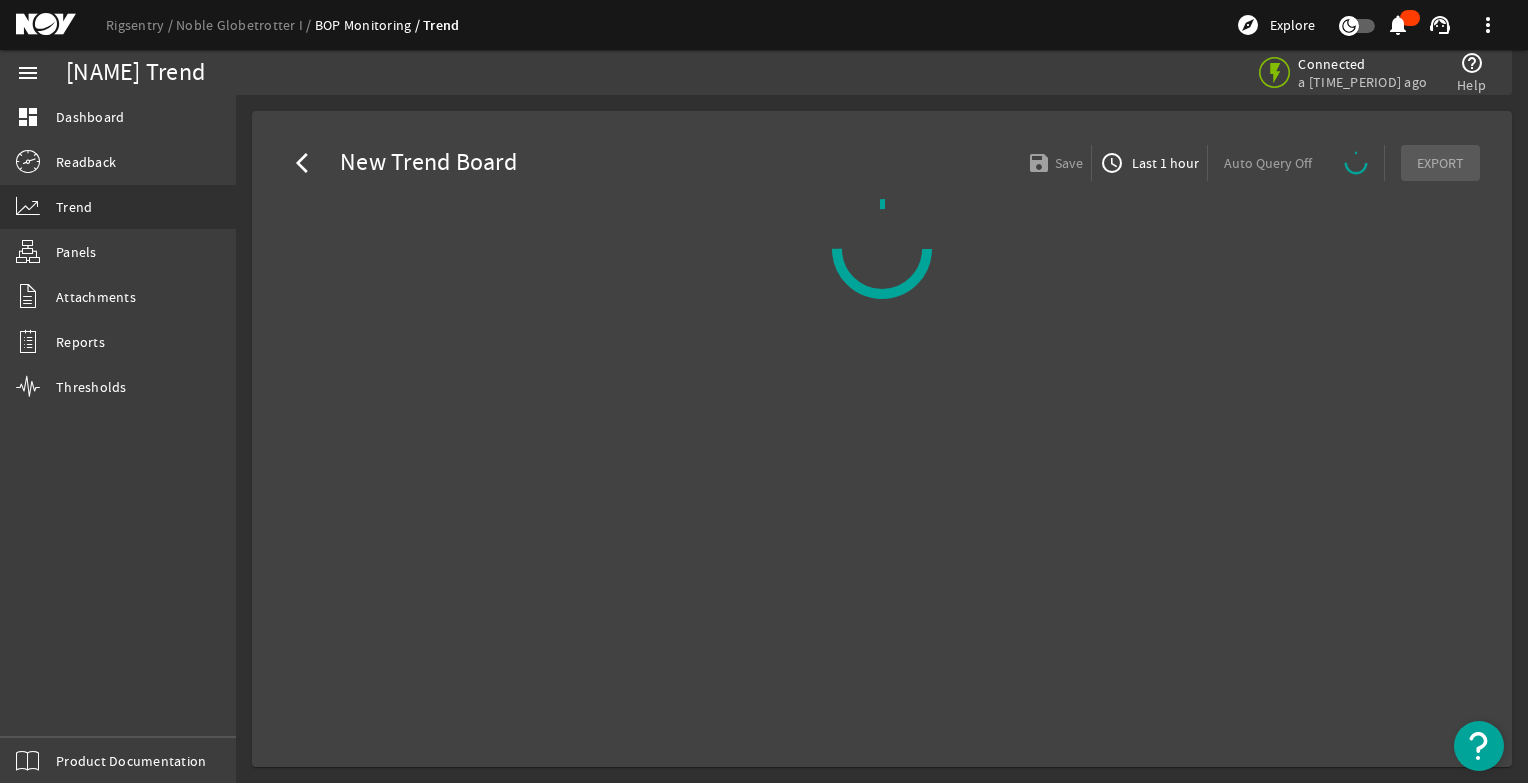 select on "ALL" 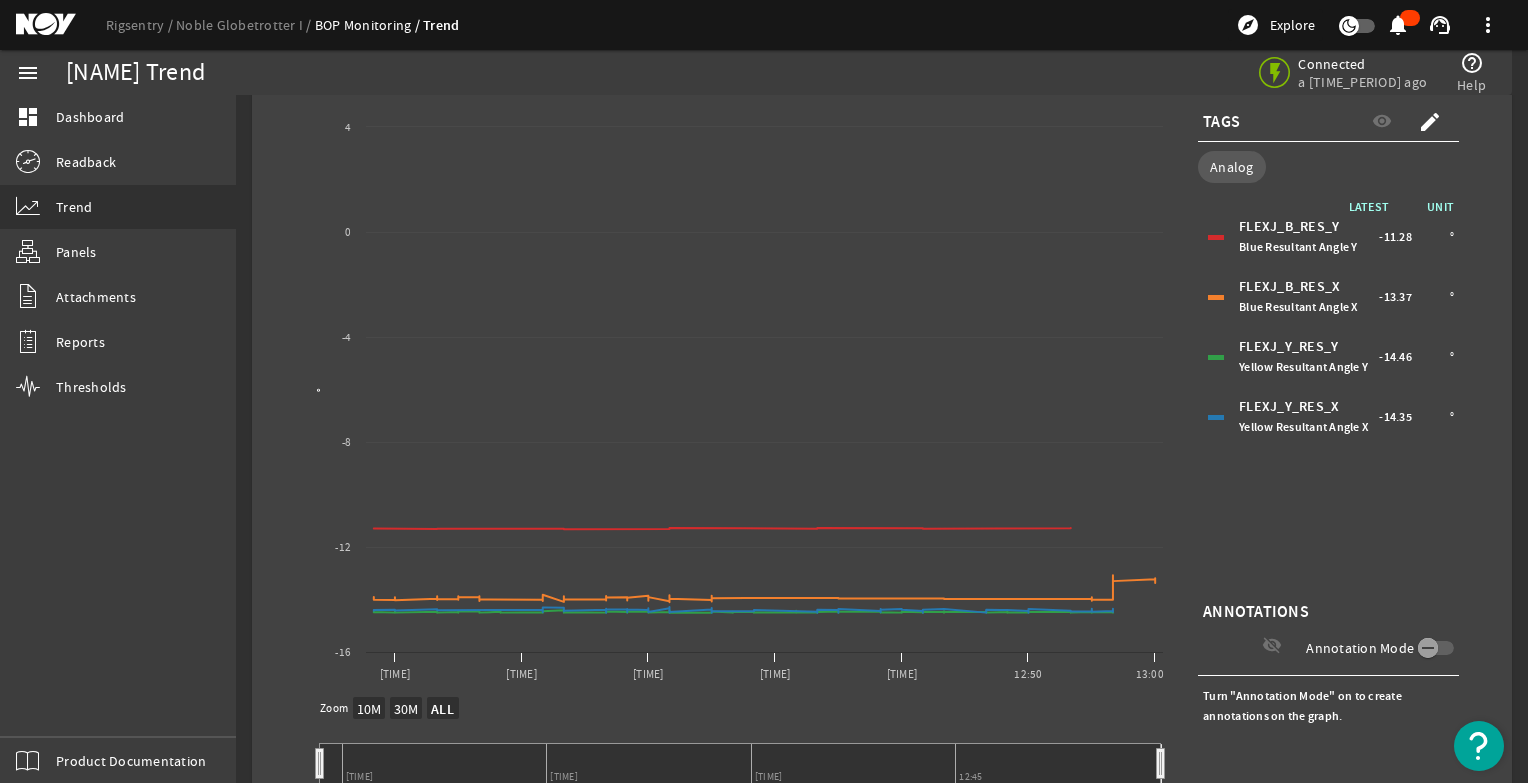 scroll, scrollTop: 177, scrollLeft: 0, axis: vertical 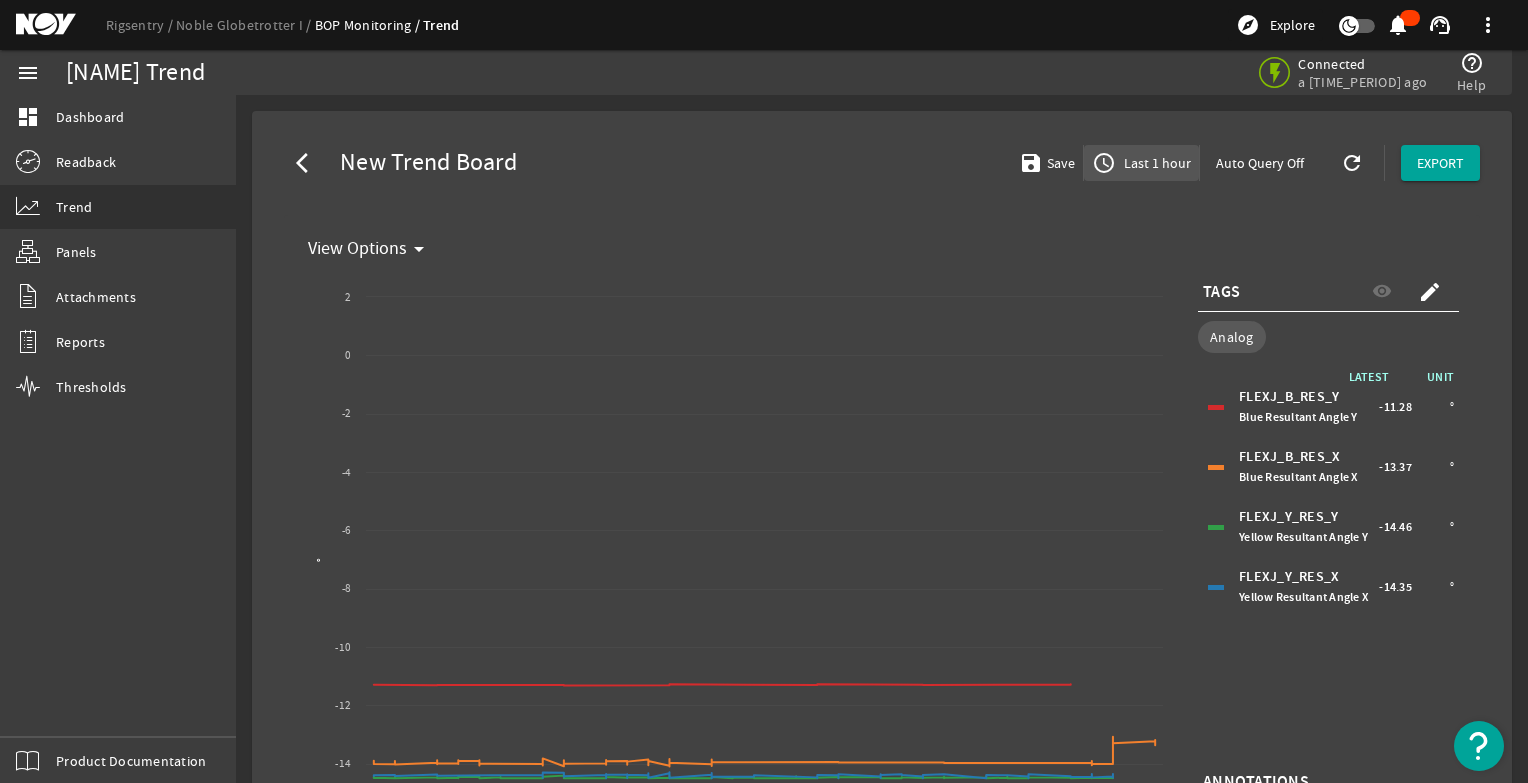 click on "Last 1 hour" 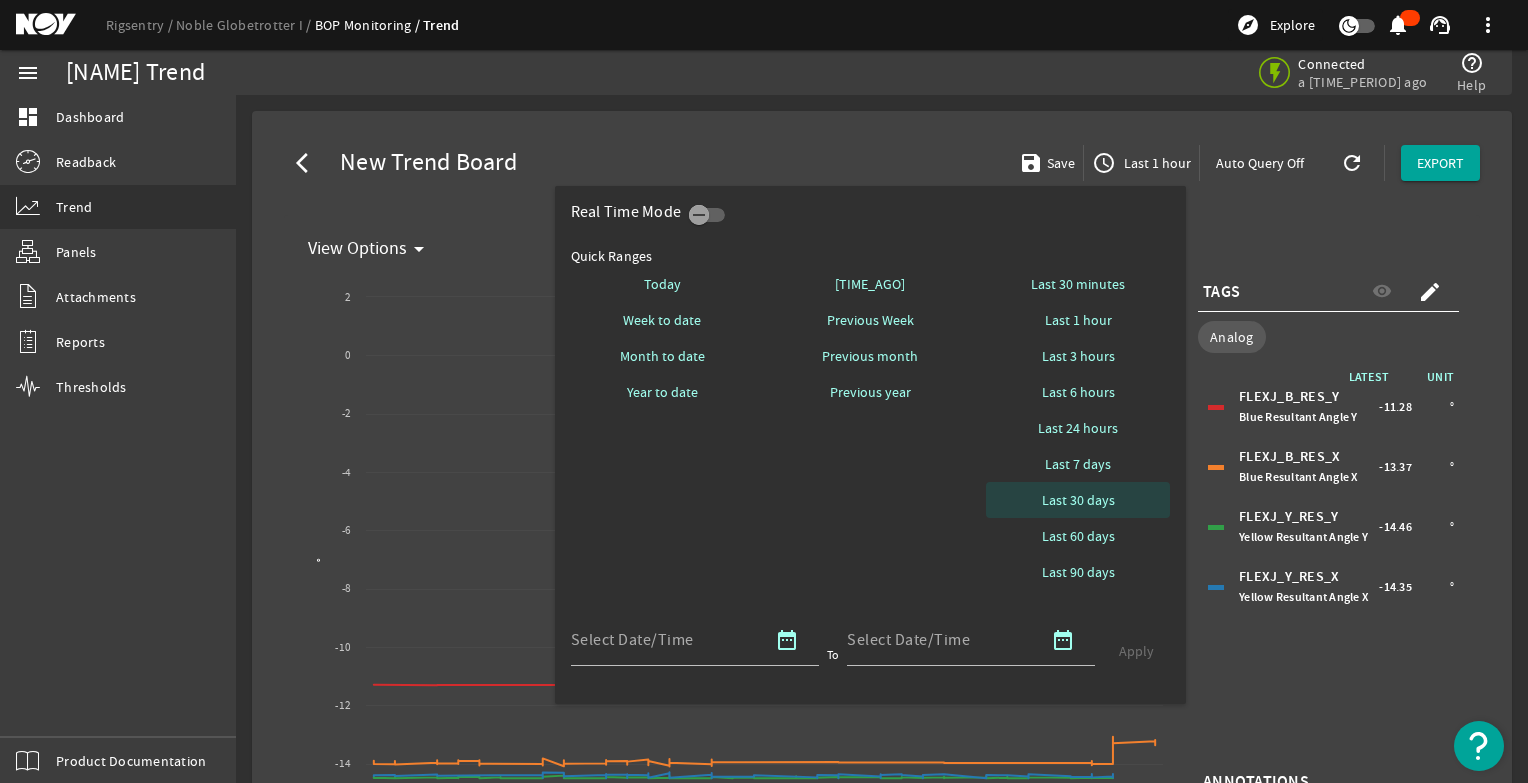 click on "Last 30 days" at bounding box center [1078, 500] 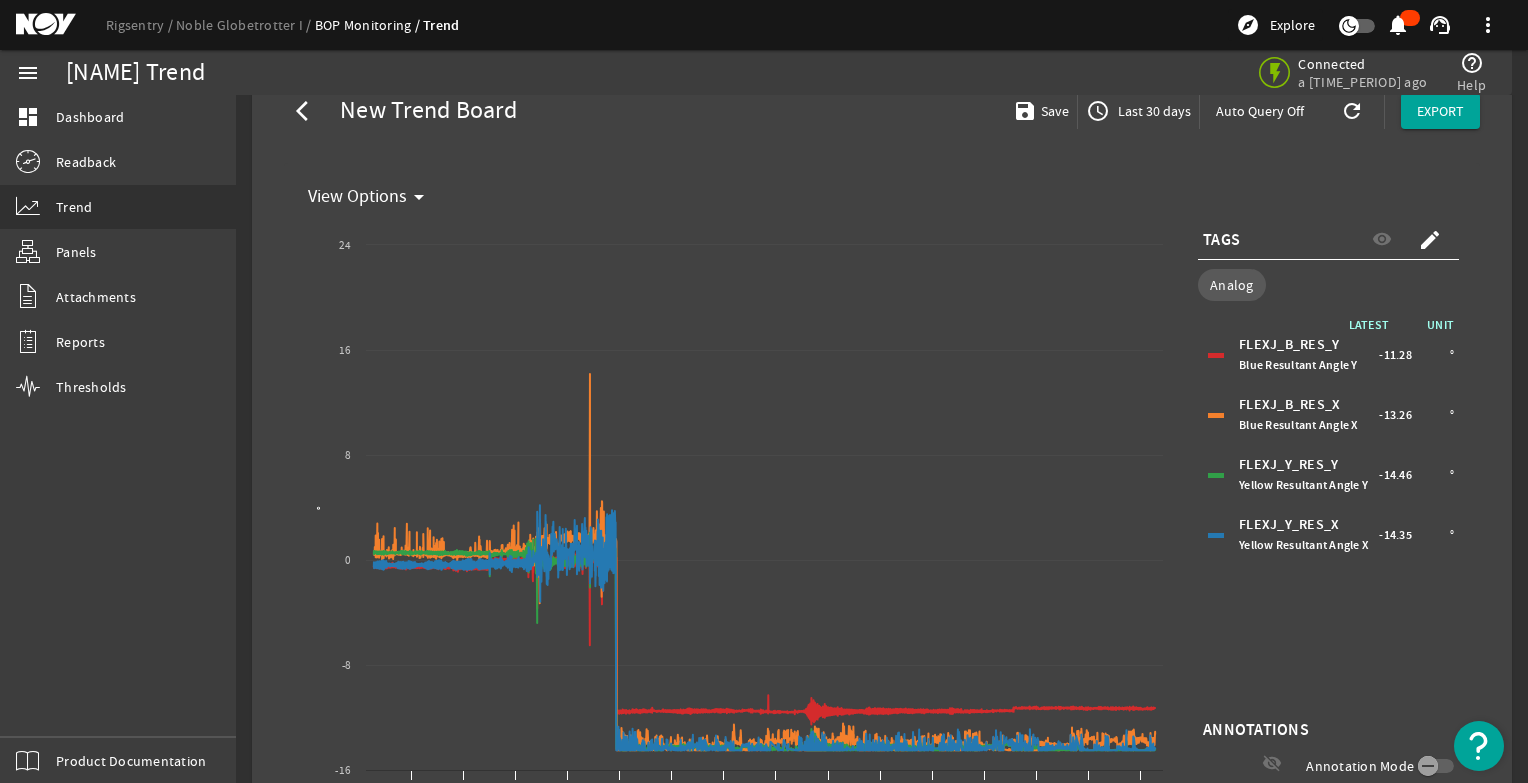 scroll, scrollTop: 100, scrollLeft: 0, axis: vertical 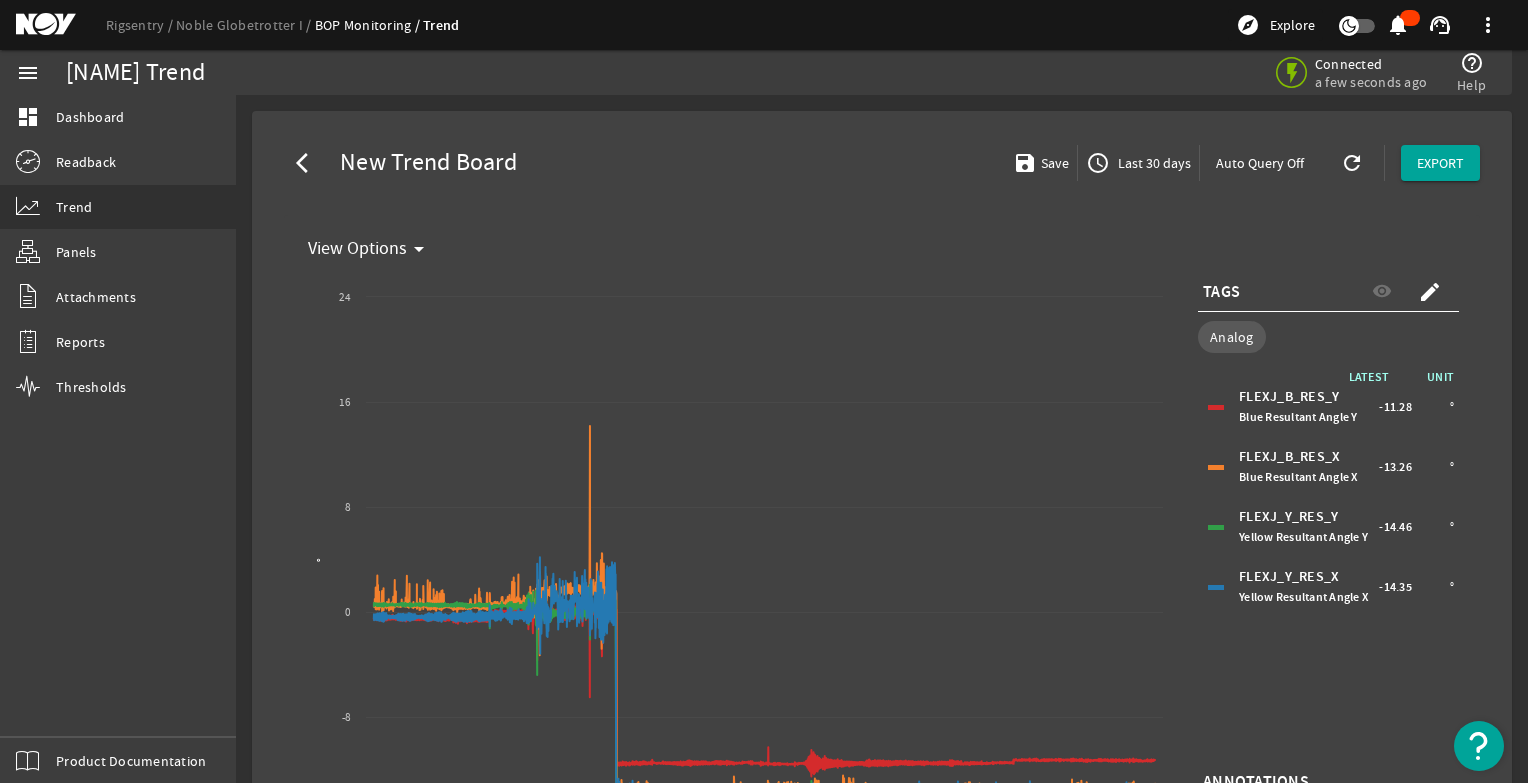 click on "Last 30 days" 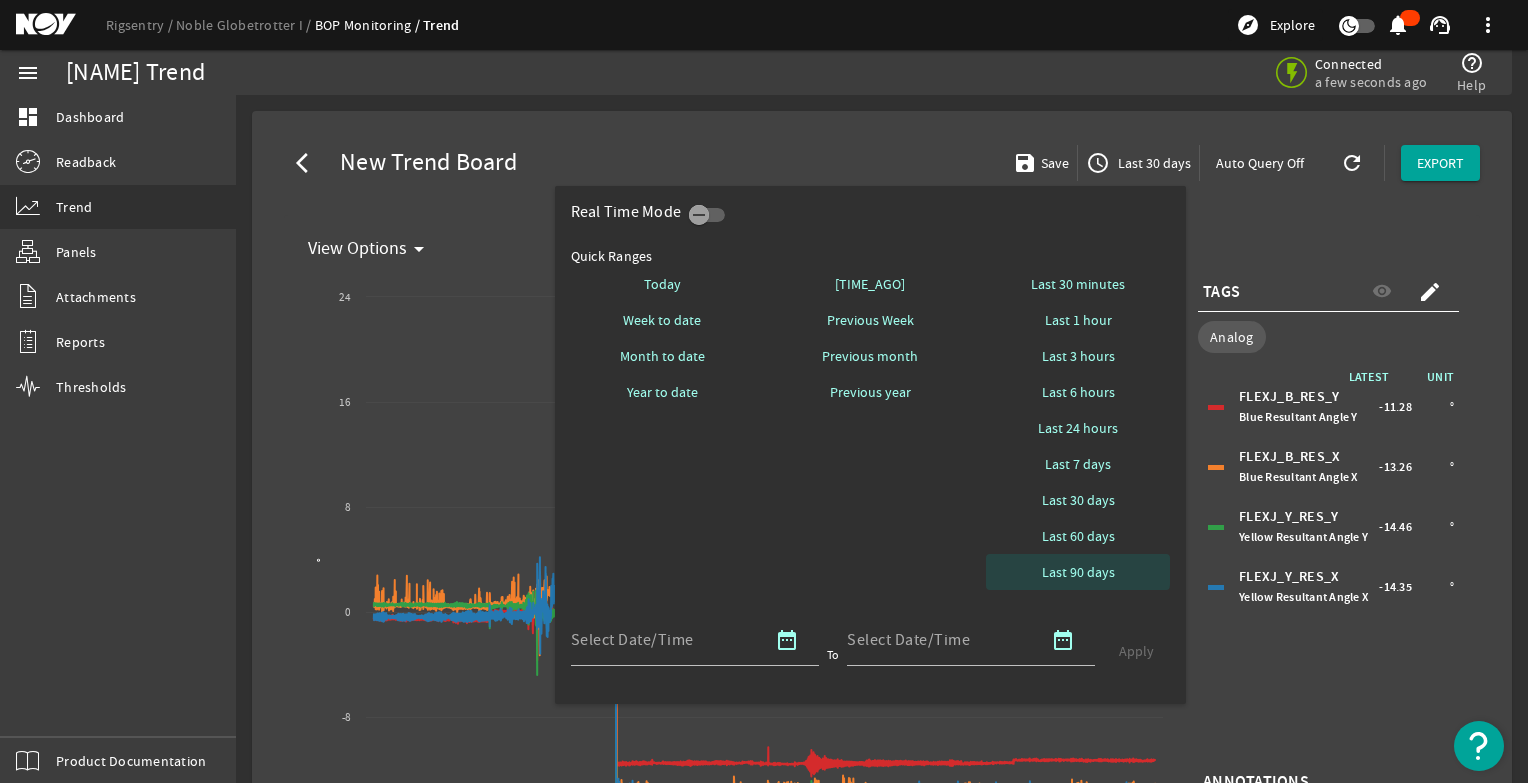 click on "Last 90 days" at bounding box center (1078, 572) 